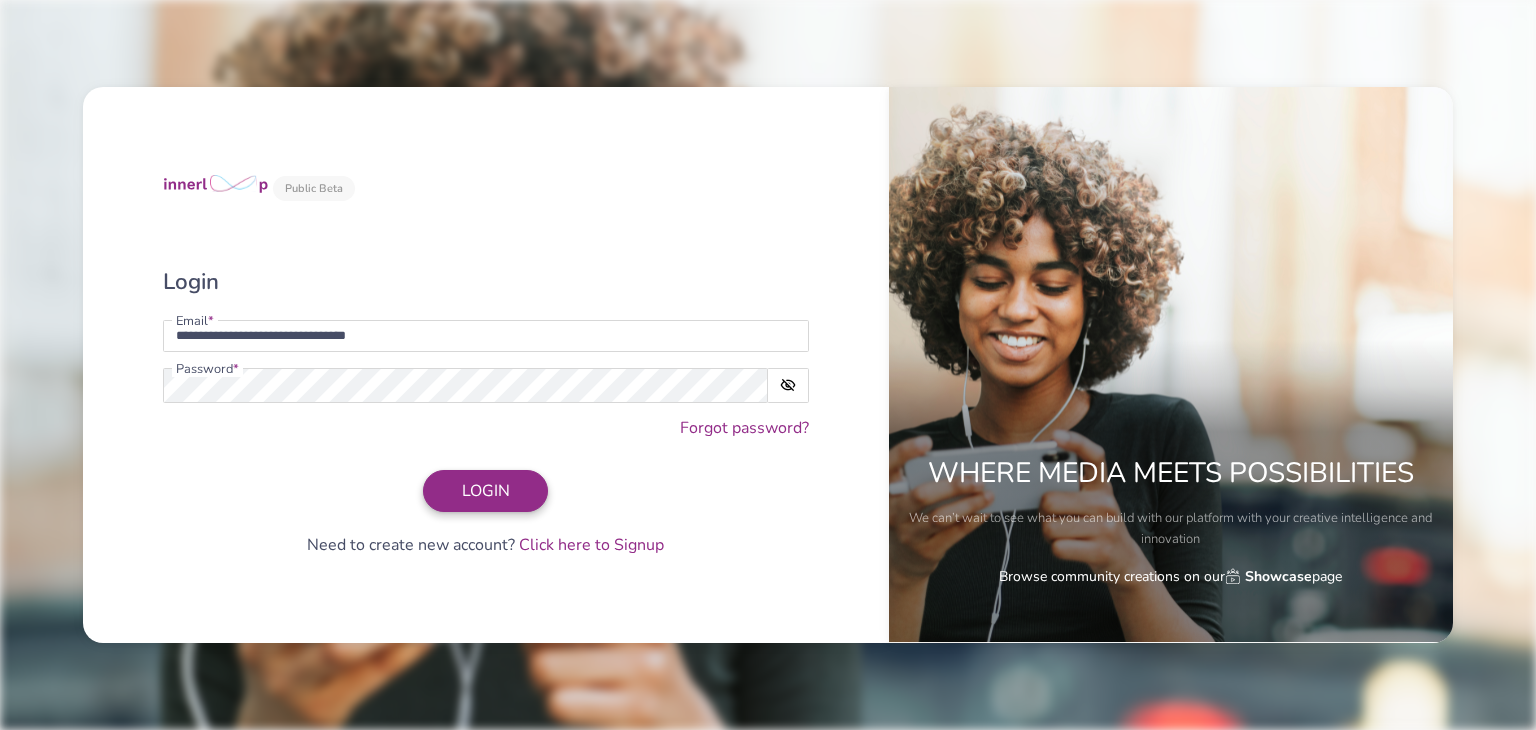 click on "LOGIN" at bounding box center (485, 491) 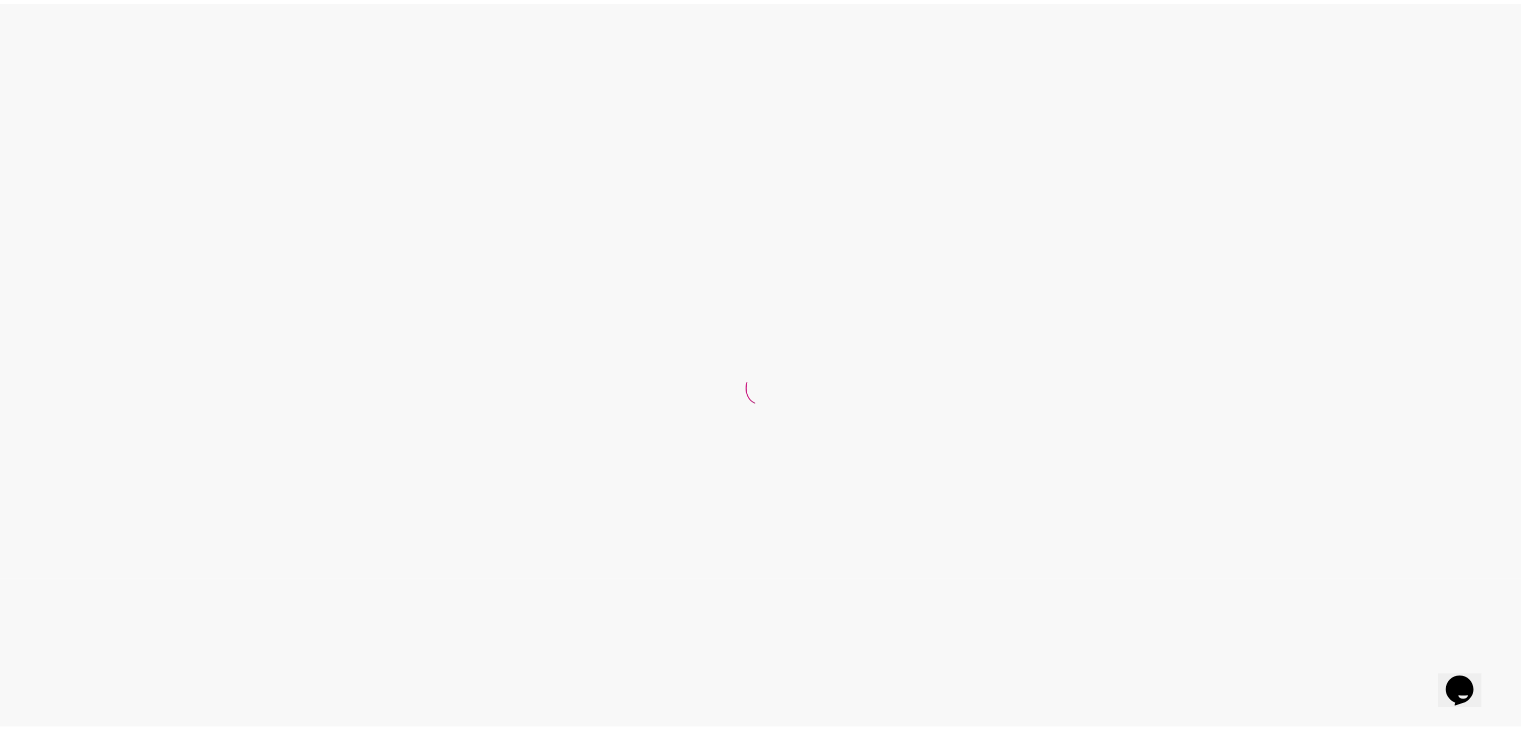 scroll, scrollTop: 0, scrollLeft: 0, axis: both 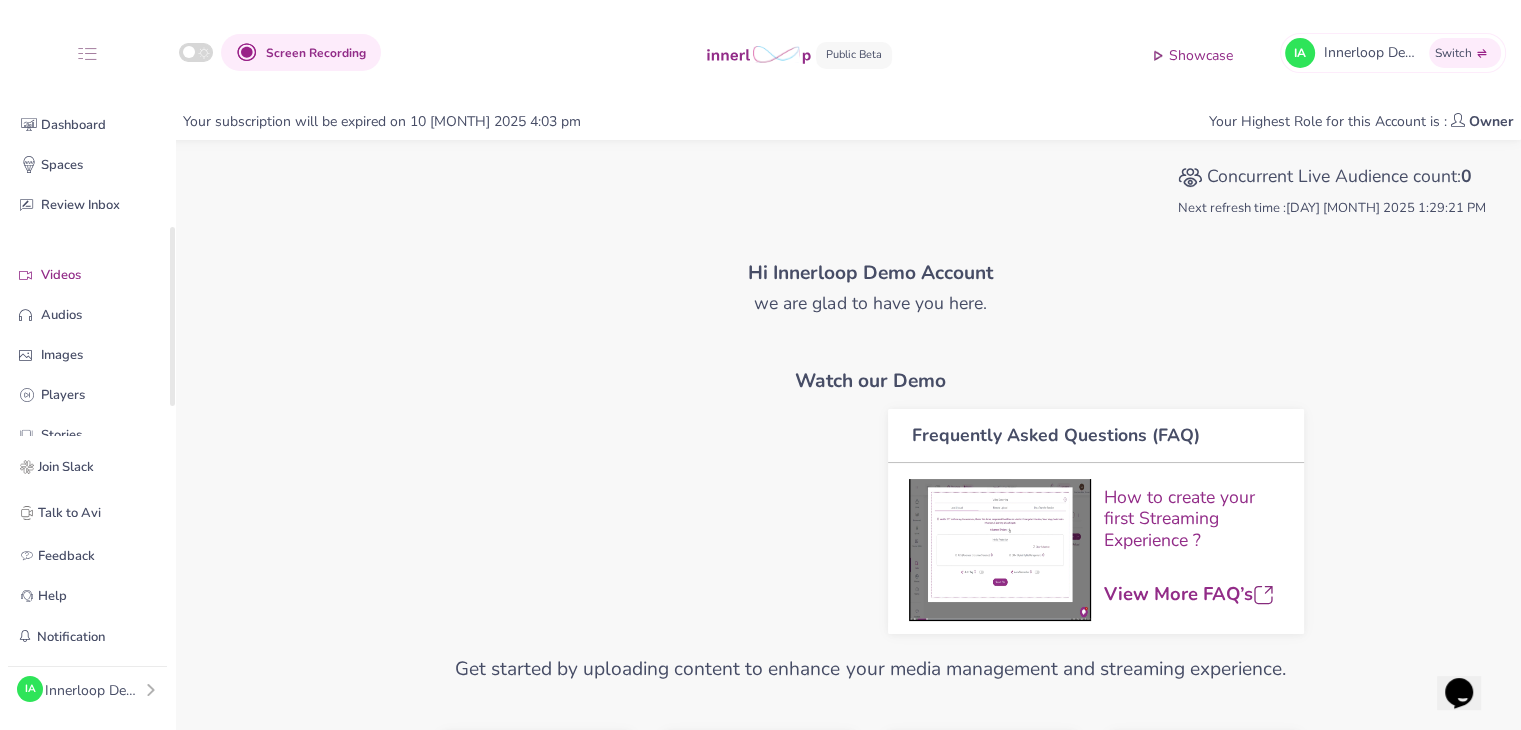 click on "Videos" at bounding box center (87, 275) 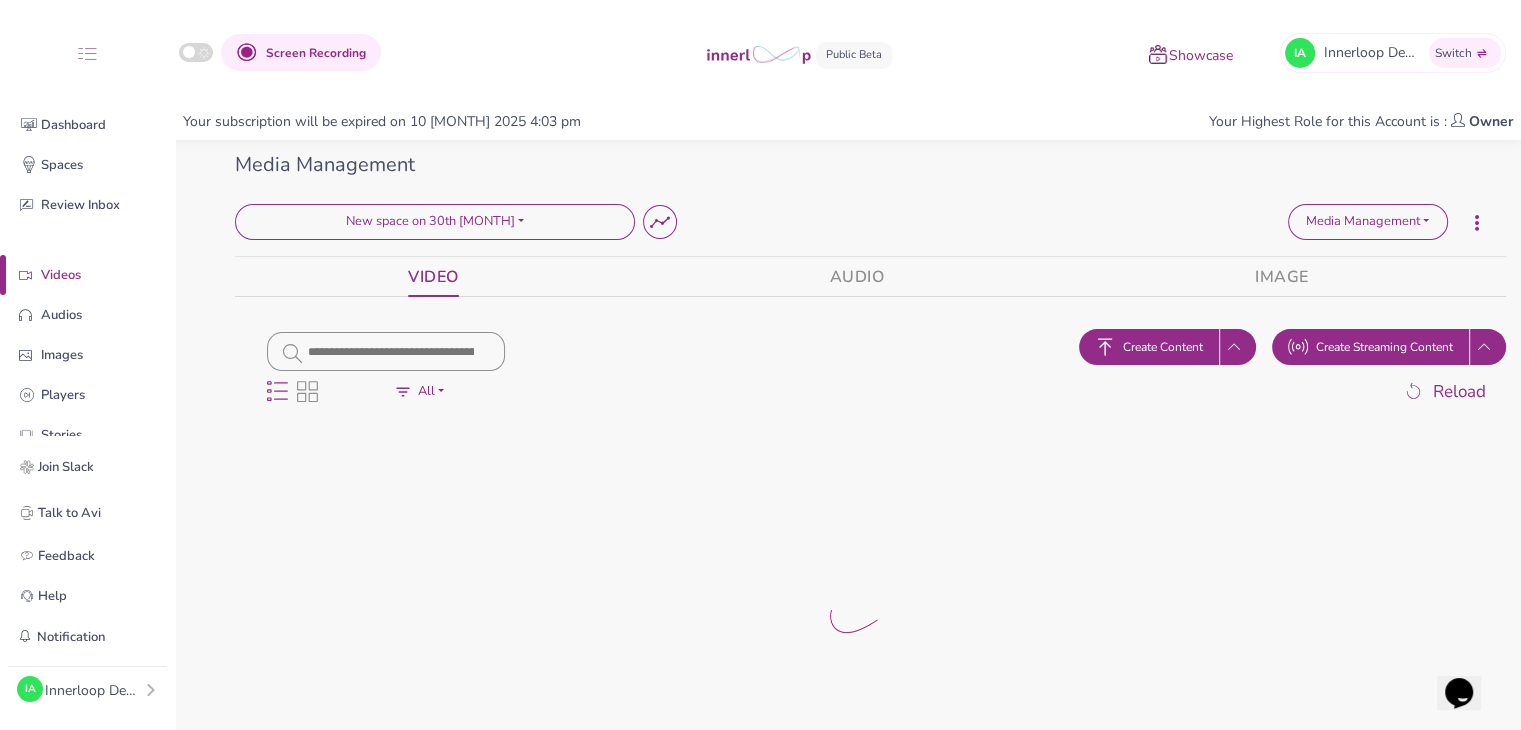 click on "Create Content" at bounding box center [1163, 347] 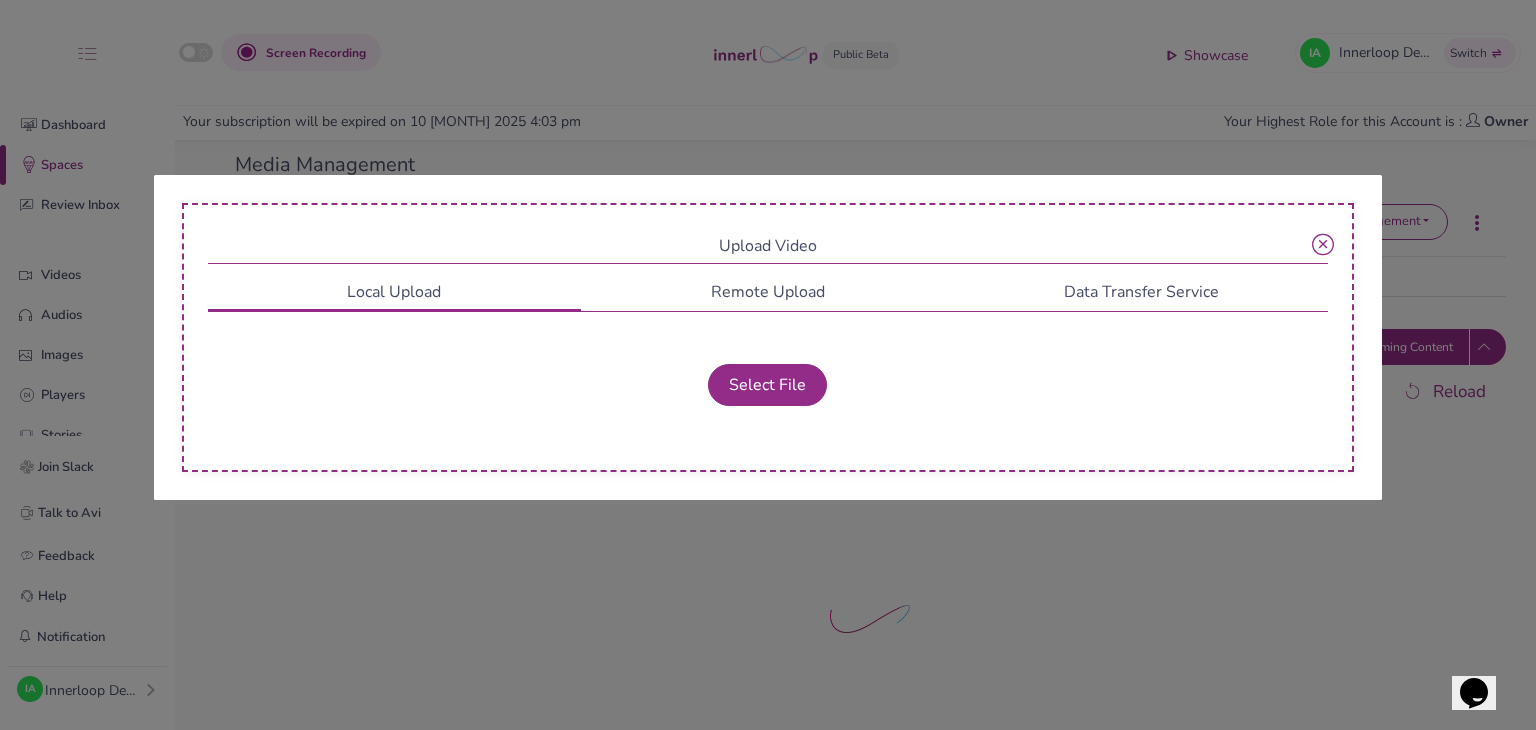 click at bounding box center (1323, 244) 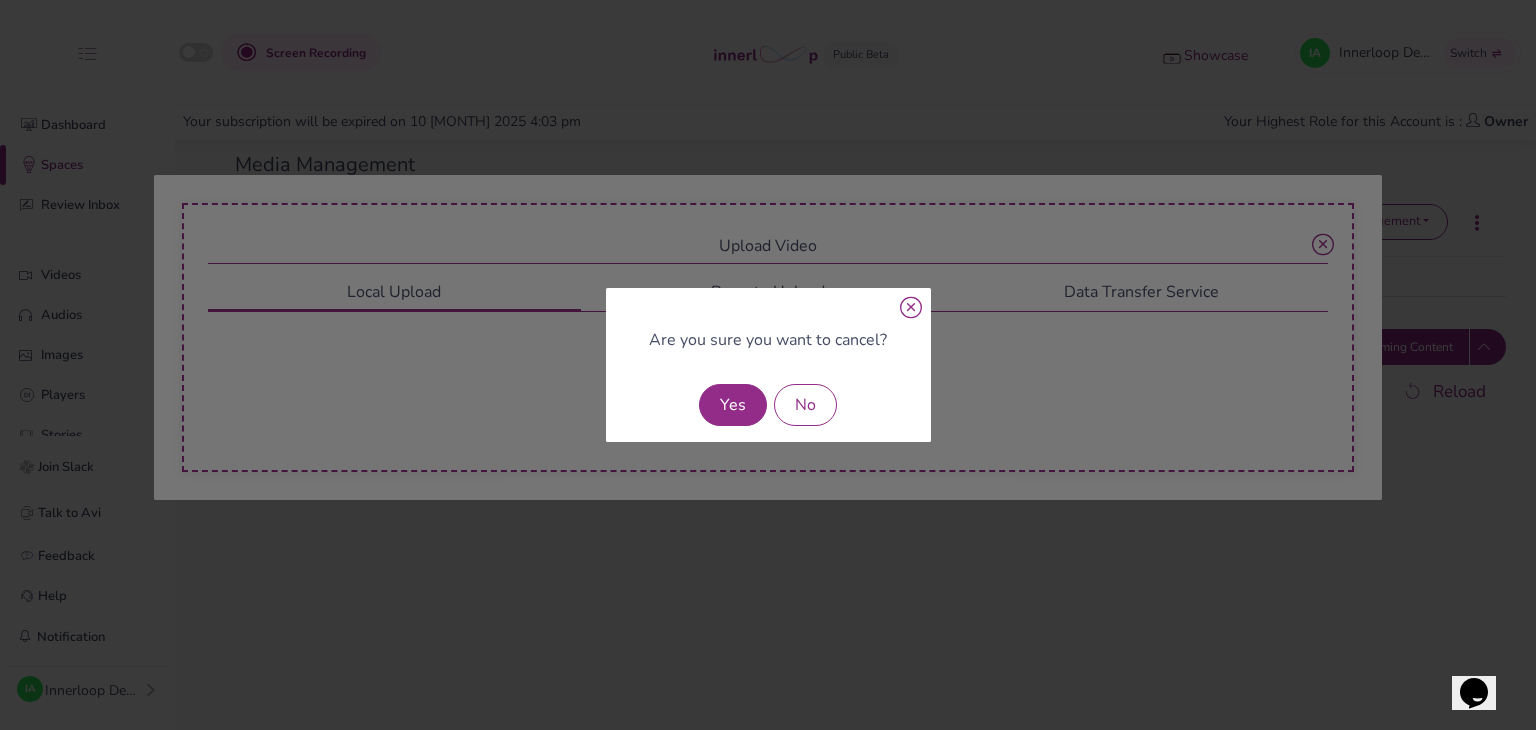 click on "No" at bounding box center (805, 405) 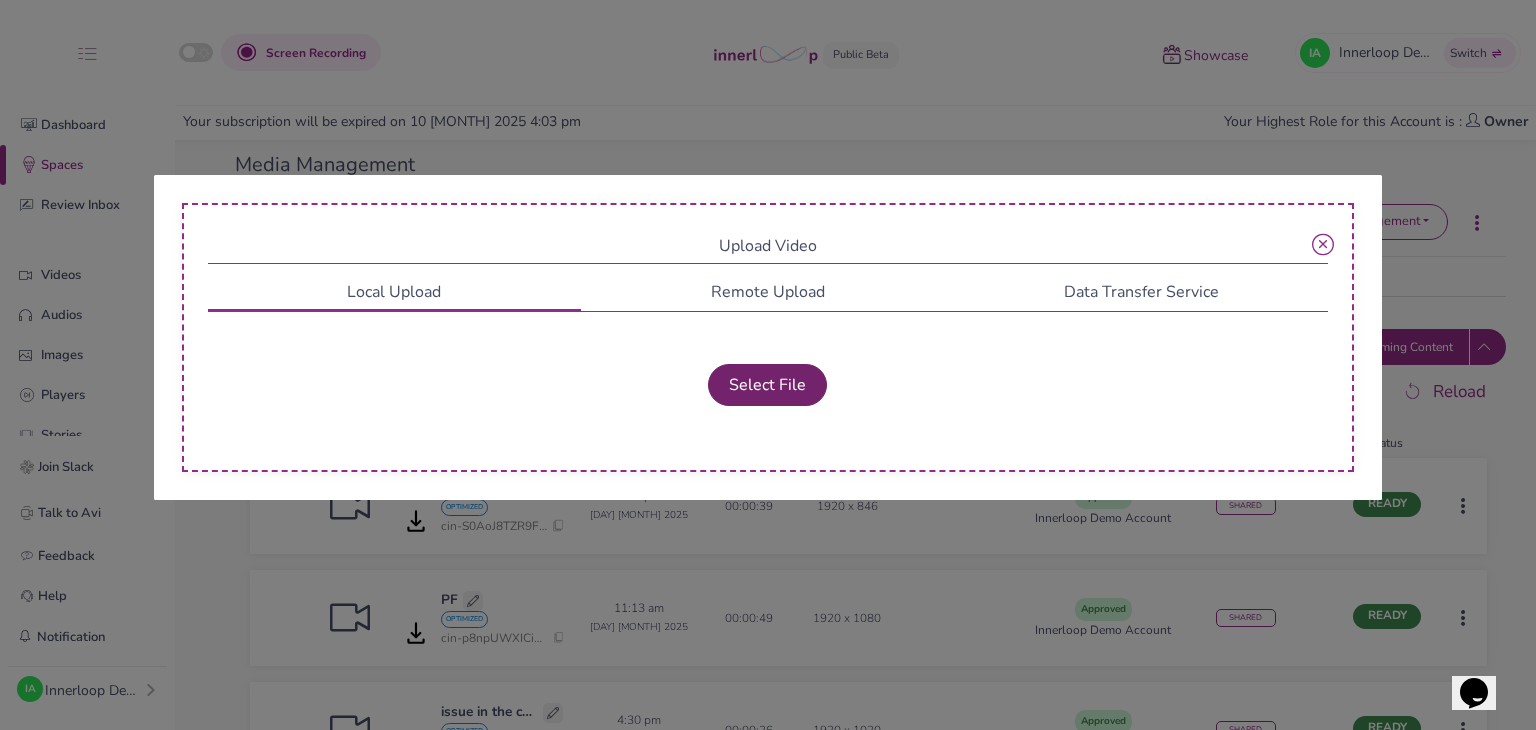 click on "Select File" at bounding box center [767, 385] 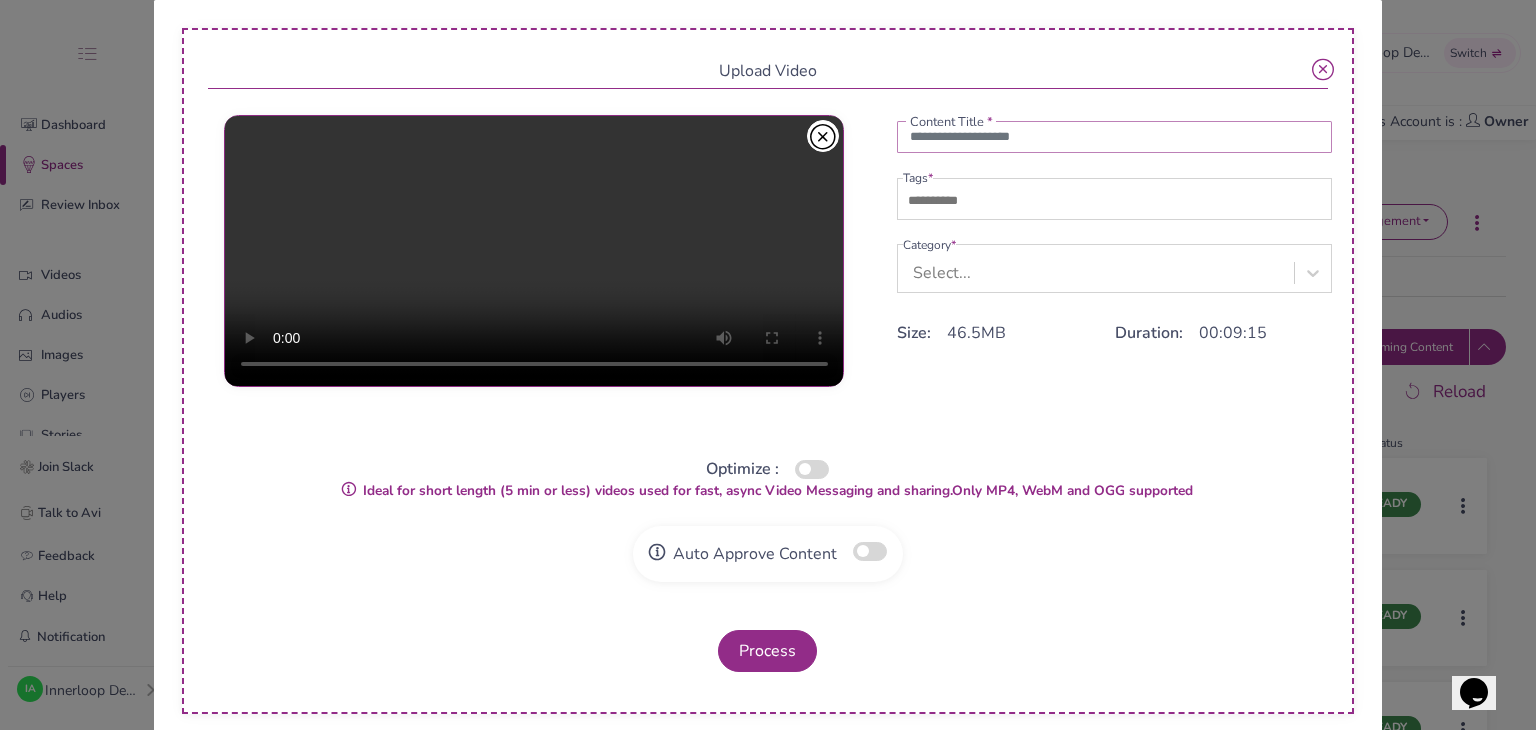 click at bounding box center (1115, 137) 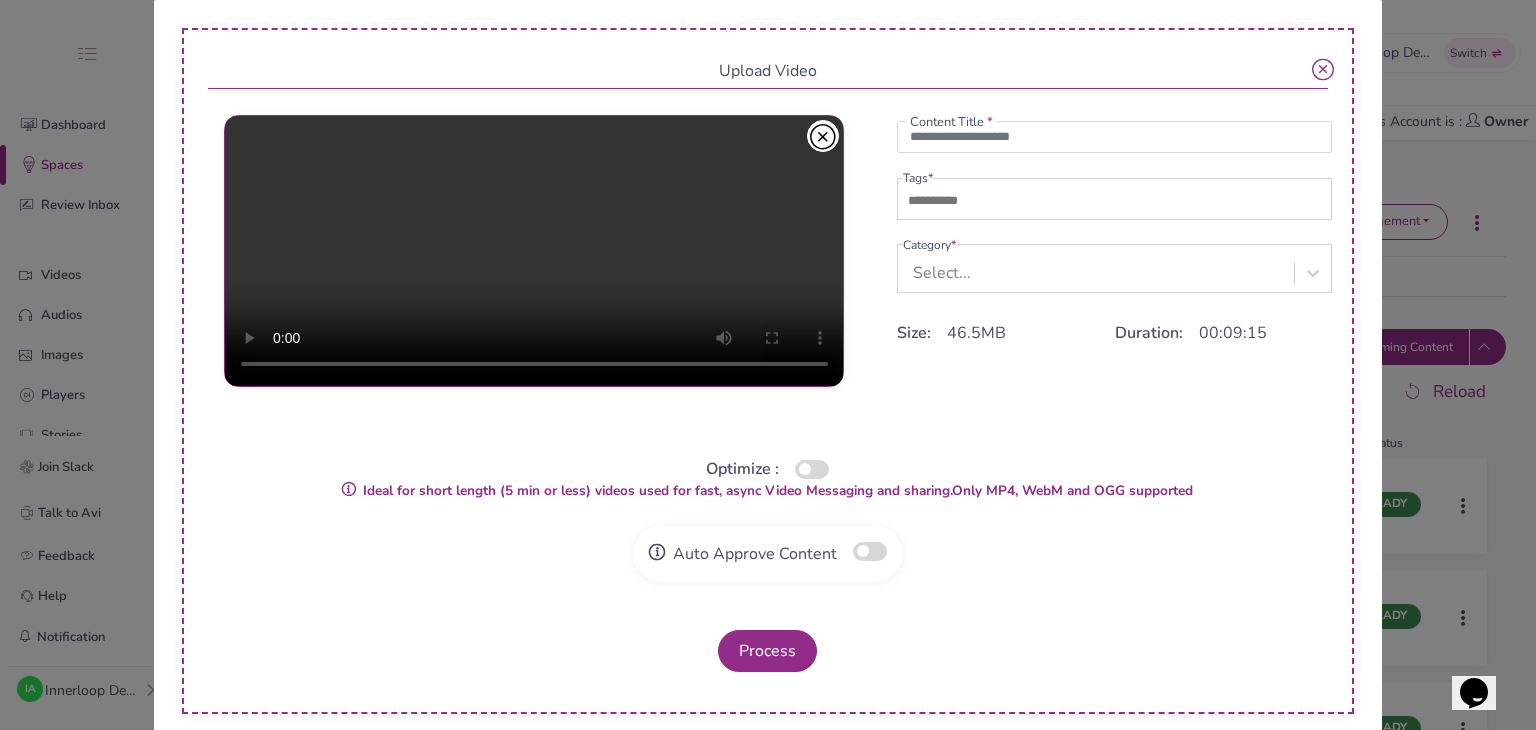click at bounding box center [812, 469] 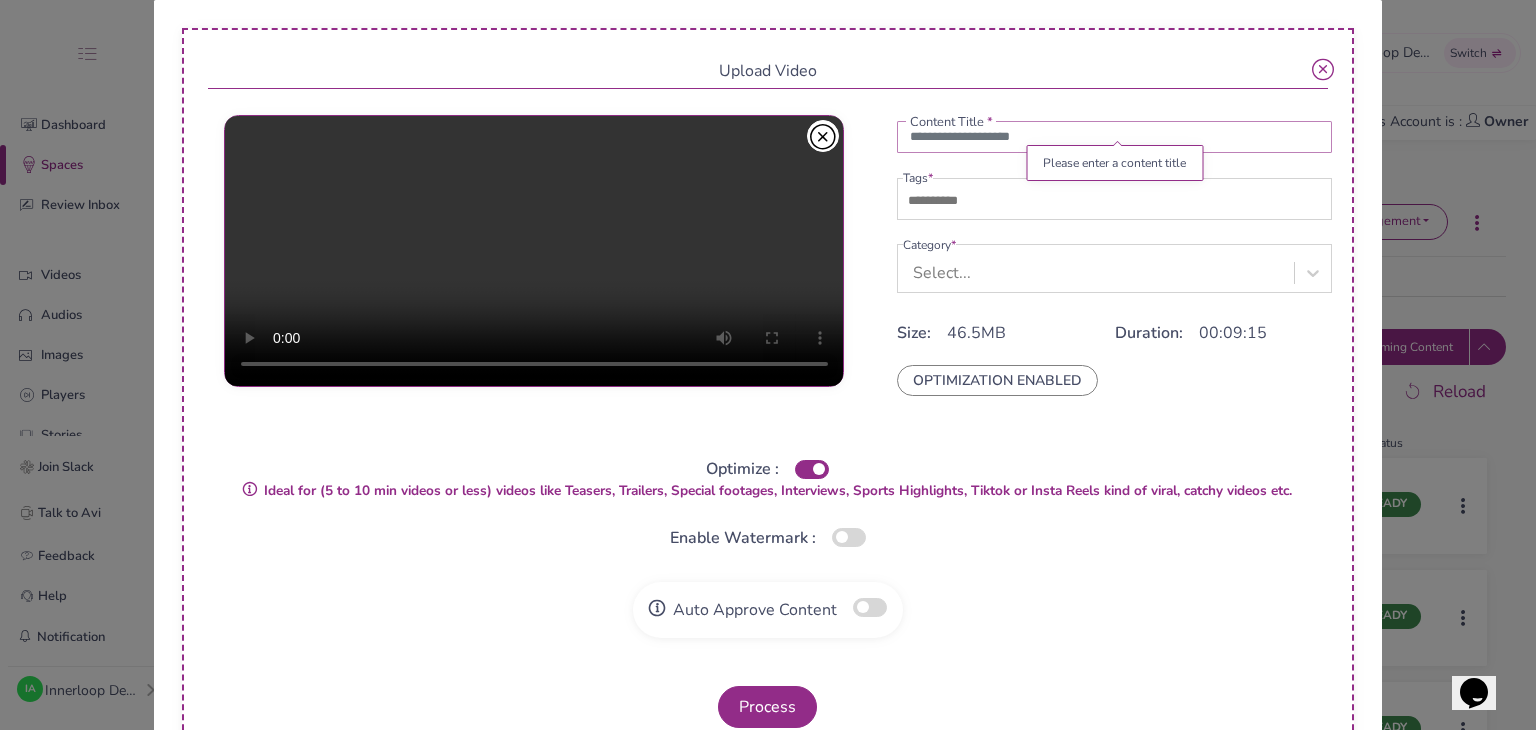 click at bounding box center [1115, 137] 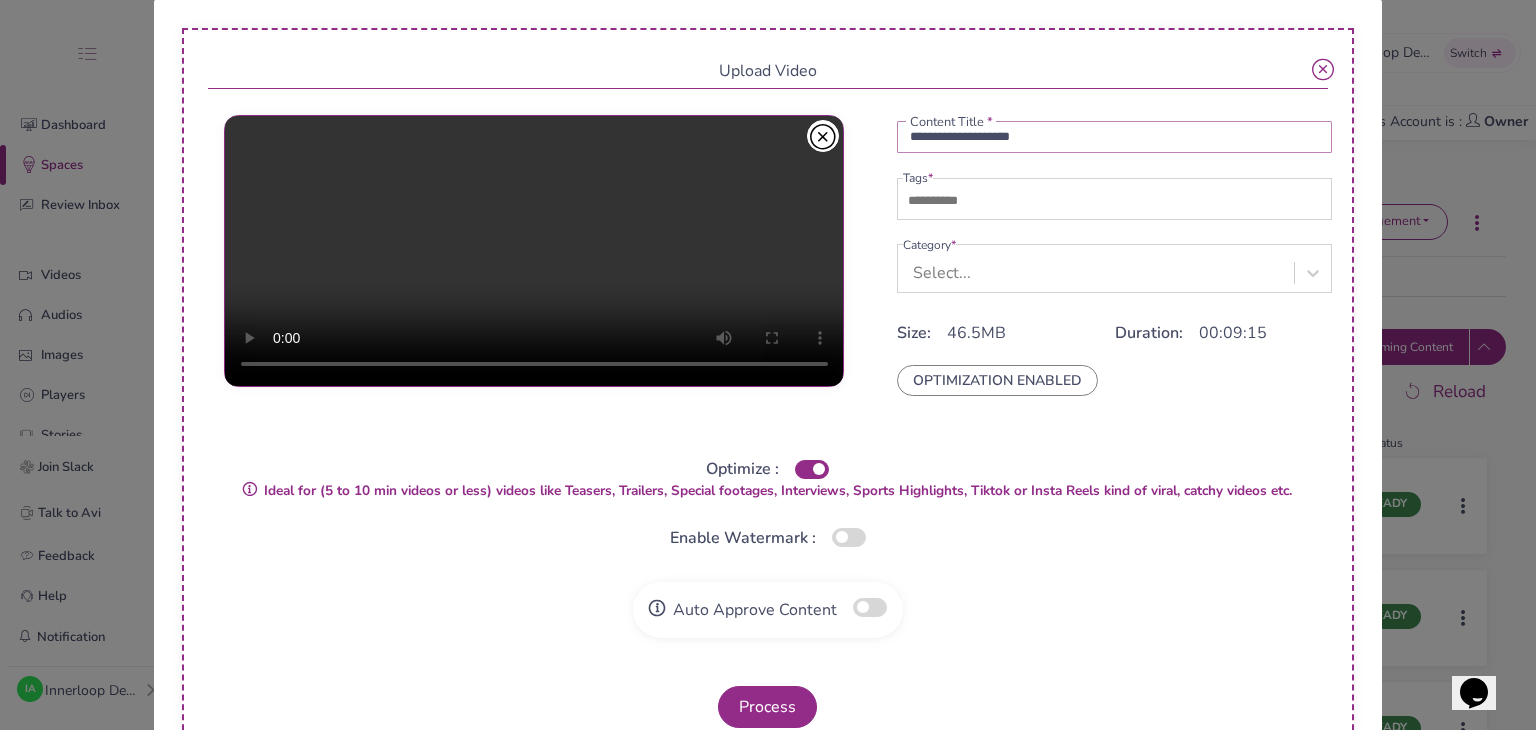 type on "**********" 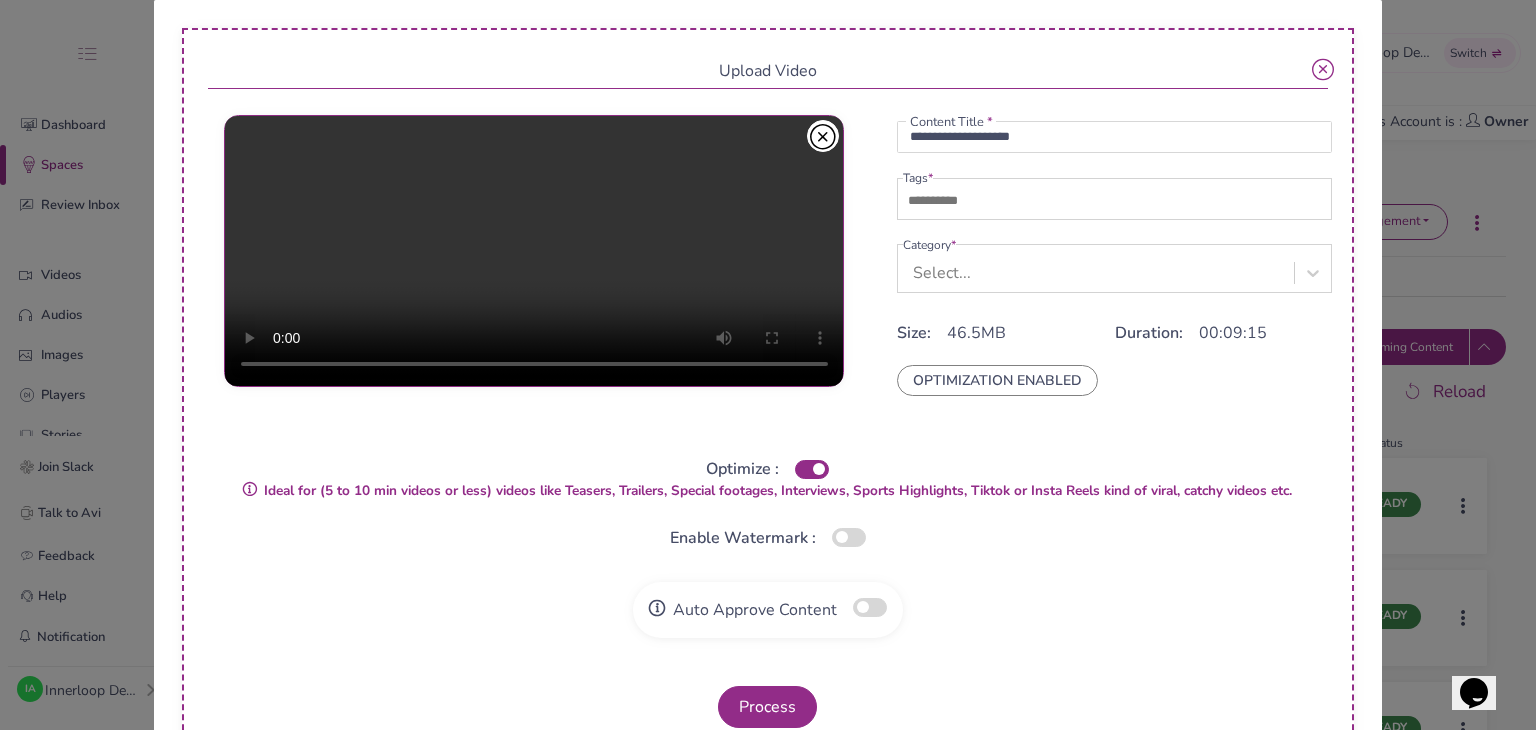 click at bounding box center (973, 201) 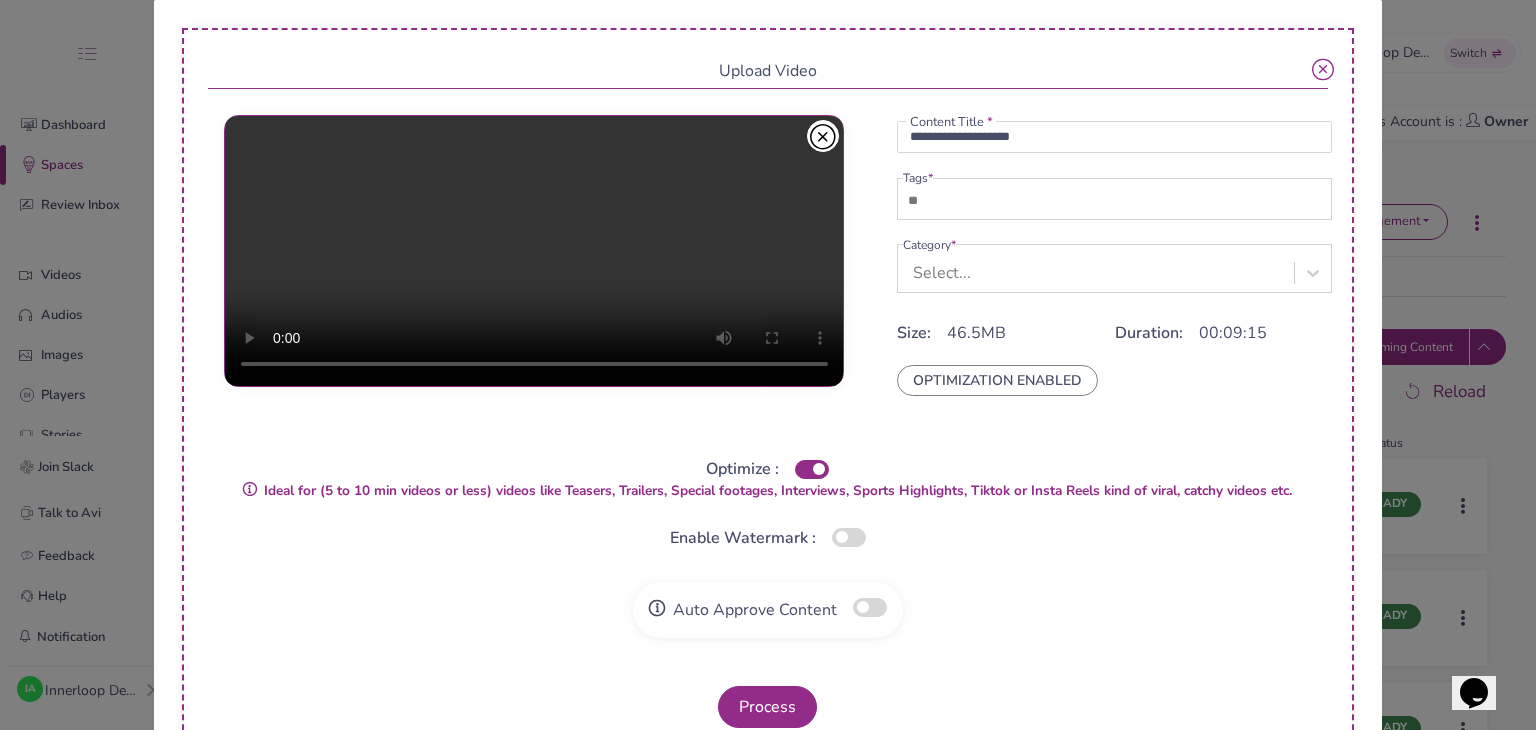 type on "**" 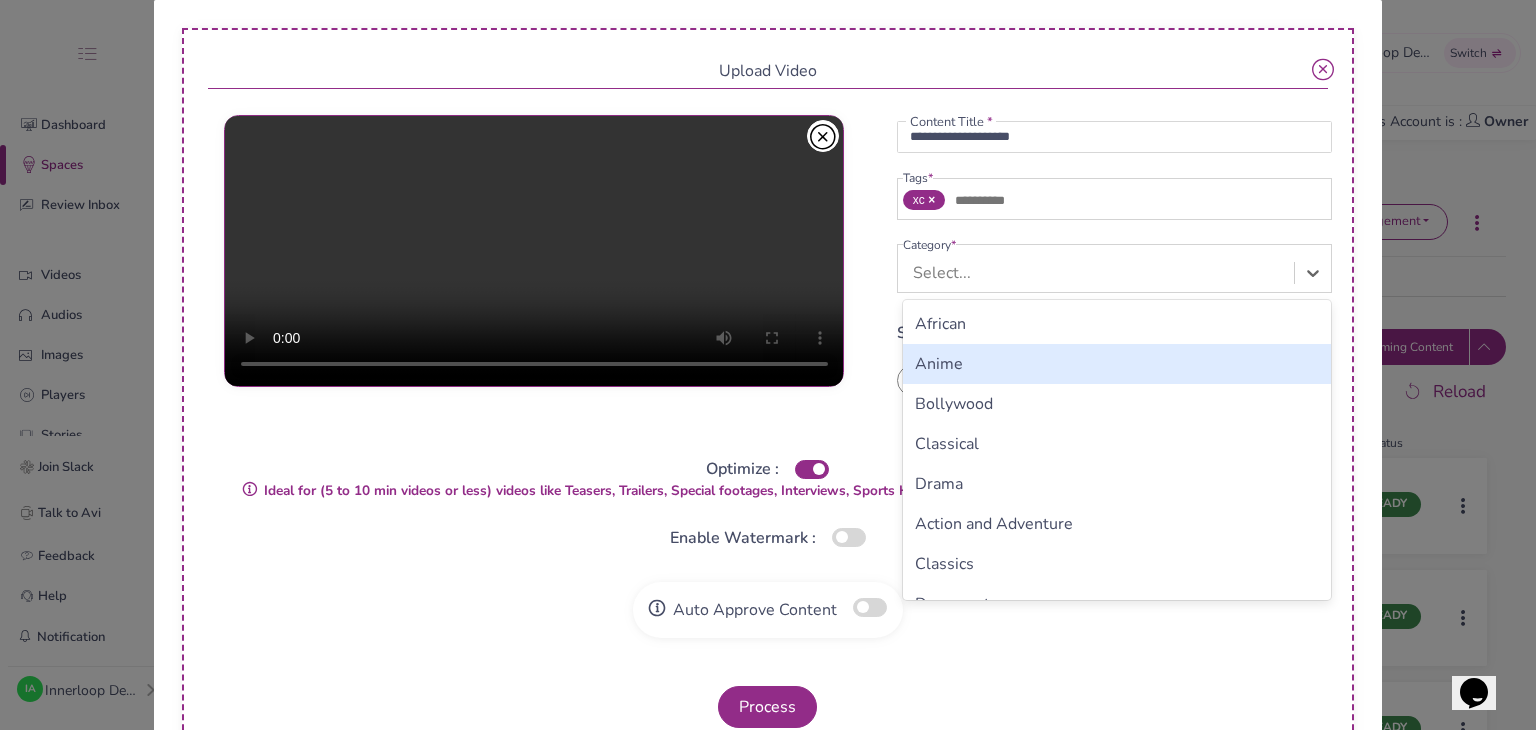 click on "Anime" at bounding box center (1117, 364) 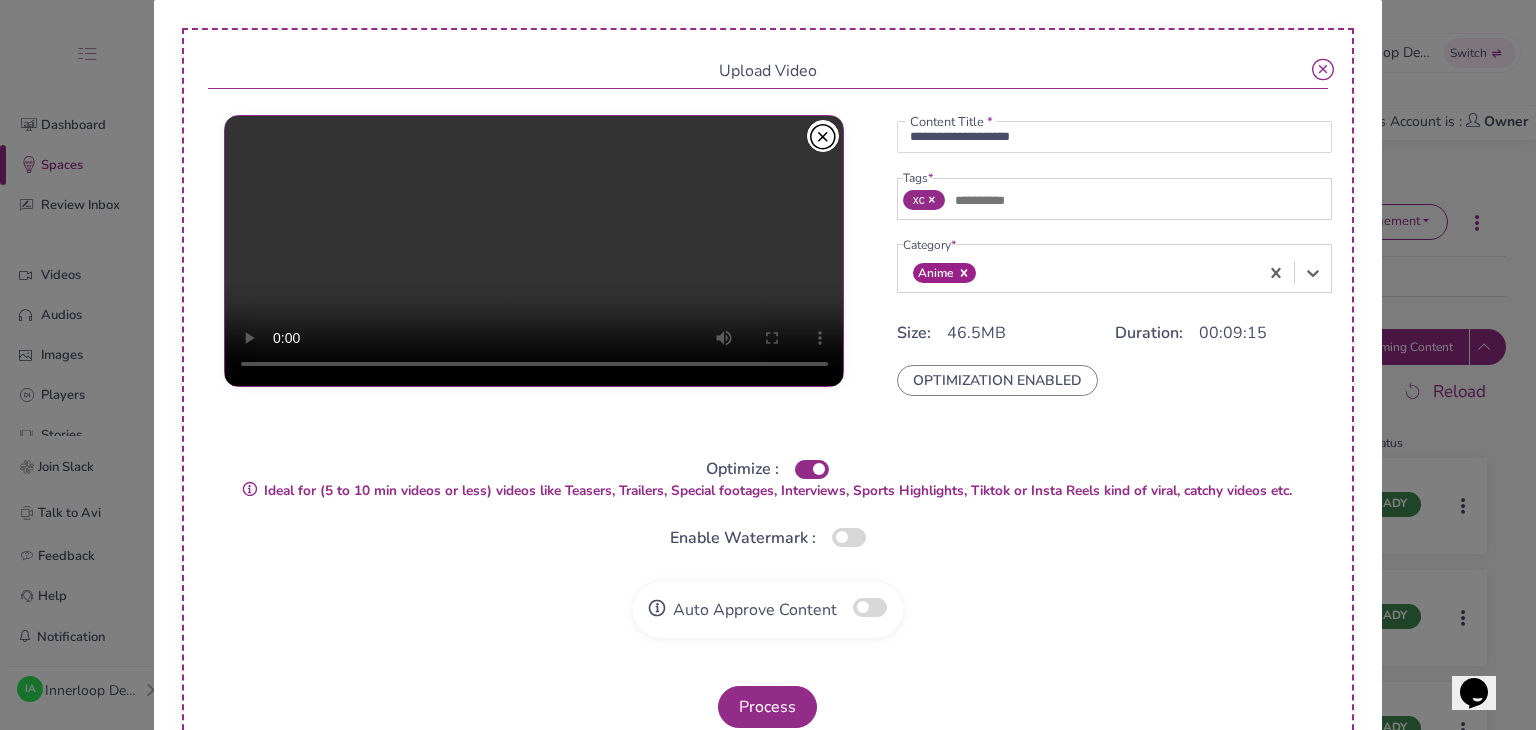 click at bounding box center (870, 607) 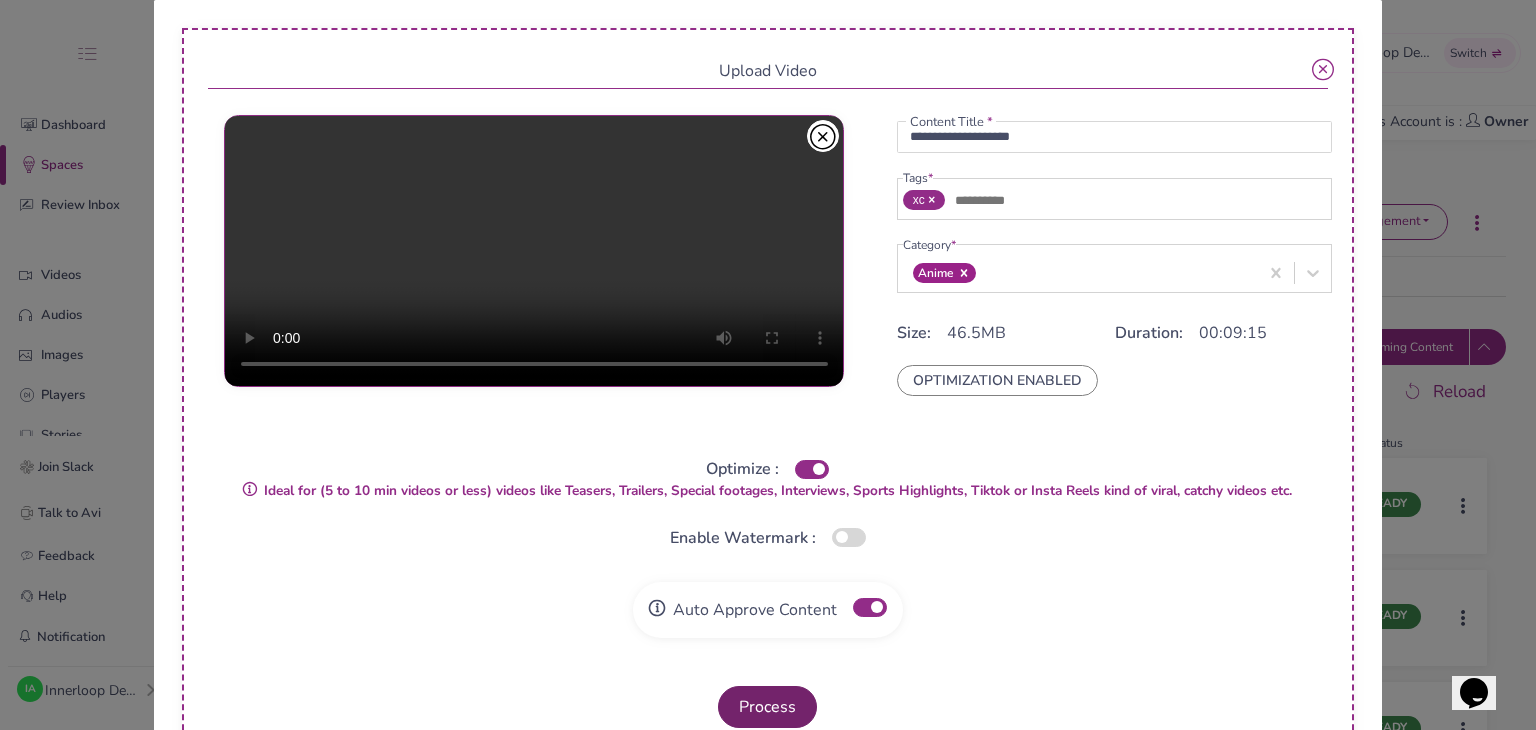 click on "Process" at bounding box center [767, 707] 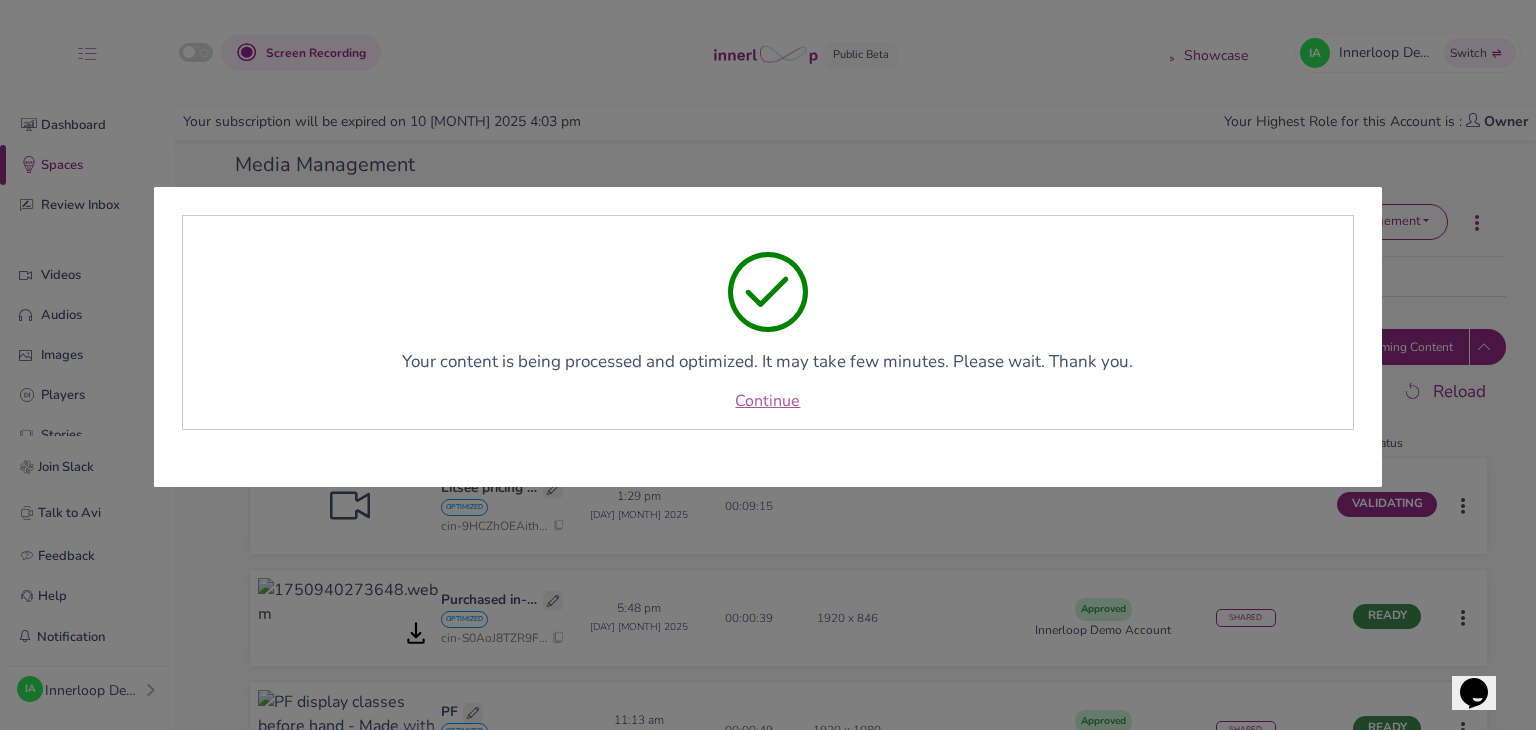 click on "Continue" at bounding box center (767, 401) 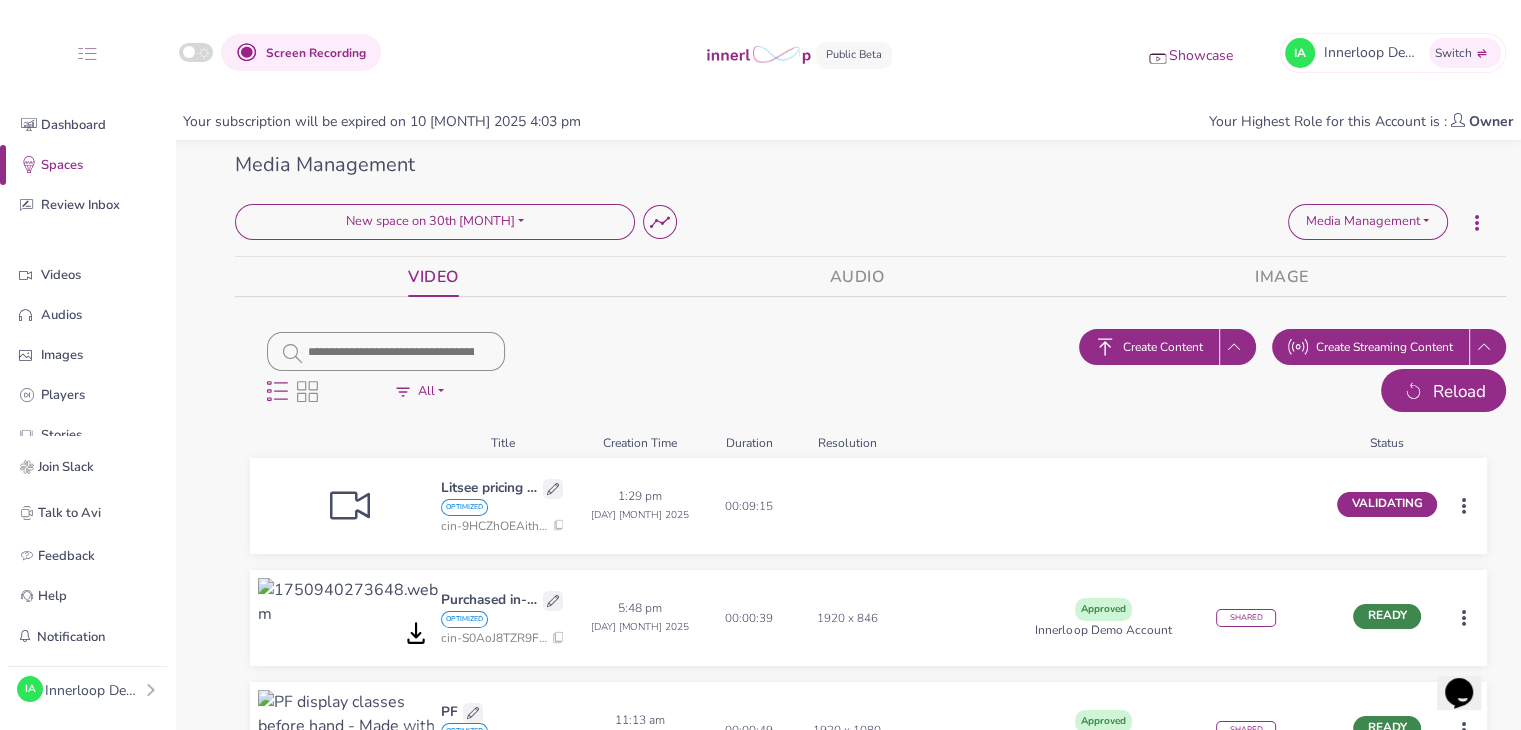 click at bounding box center [1413, 392] 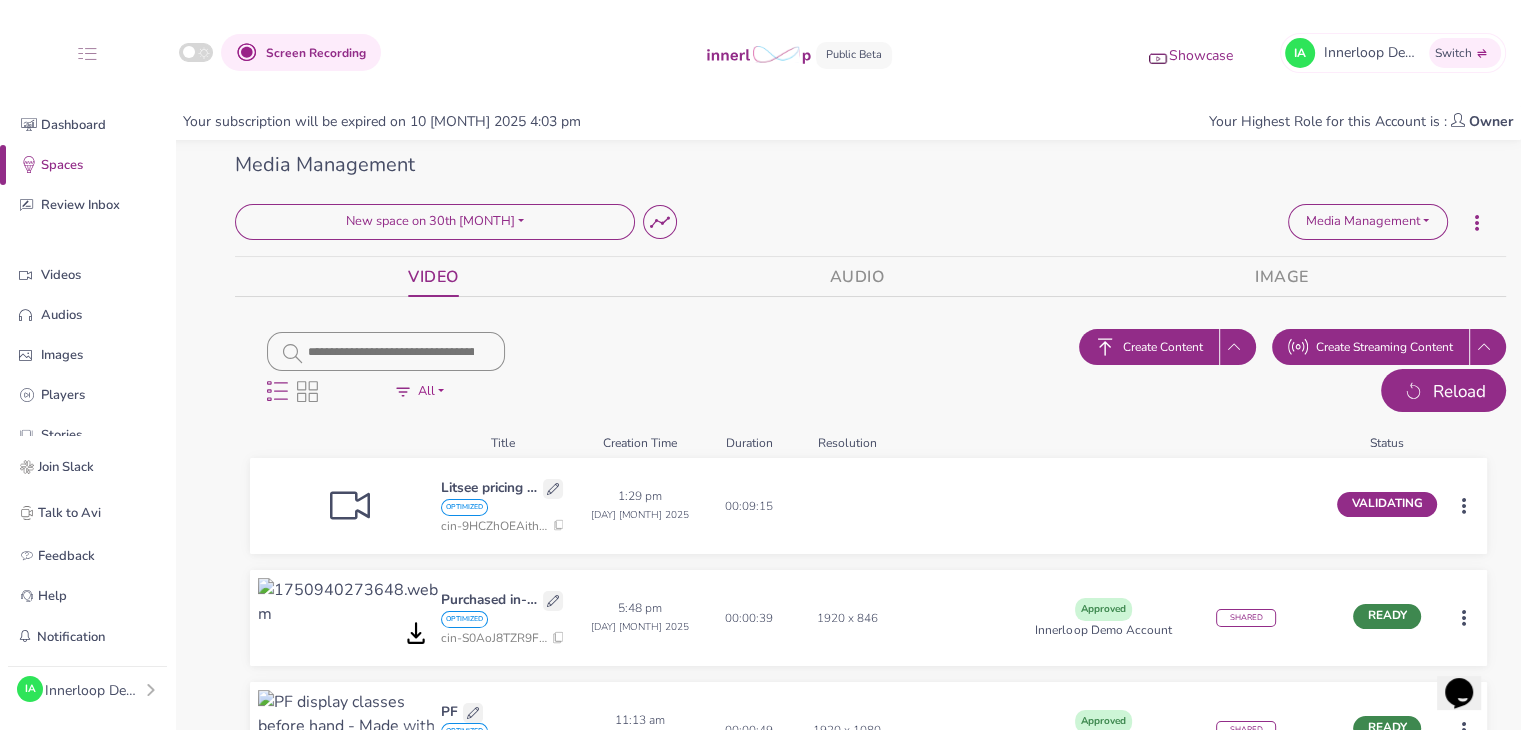 click at bounding box center [1413, 392] 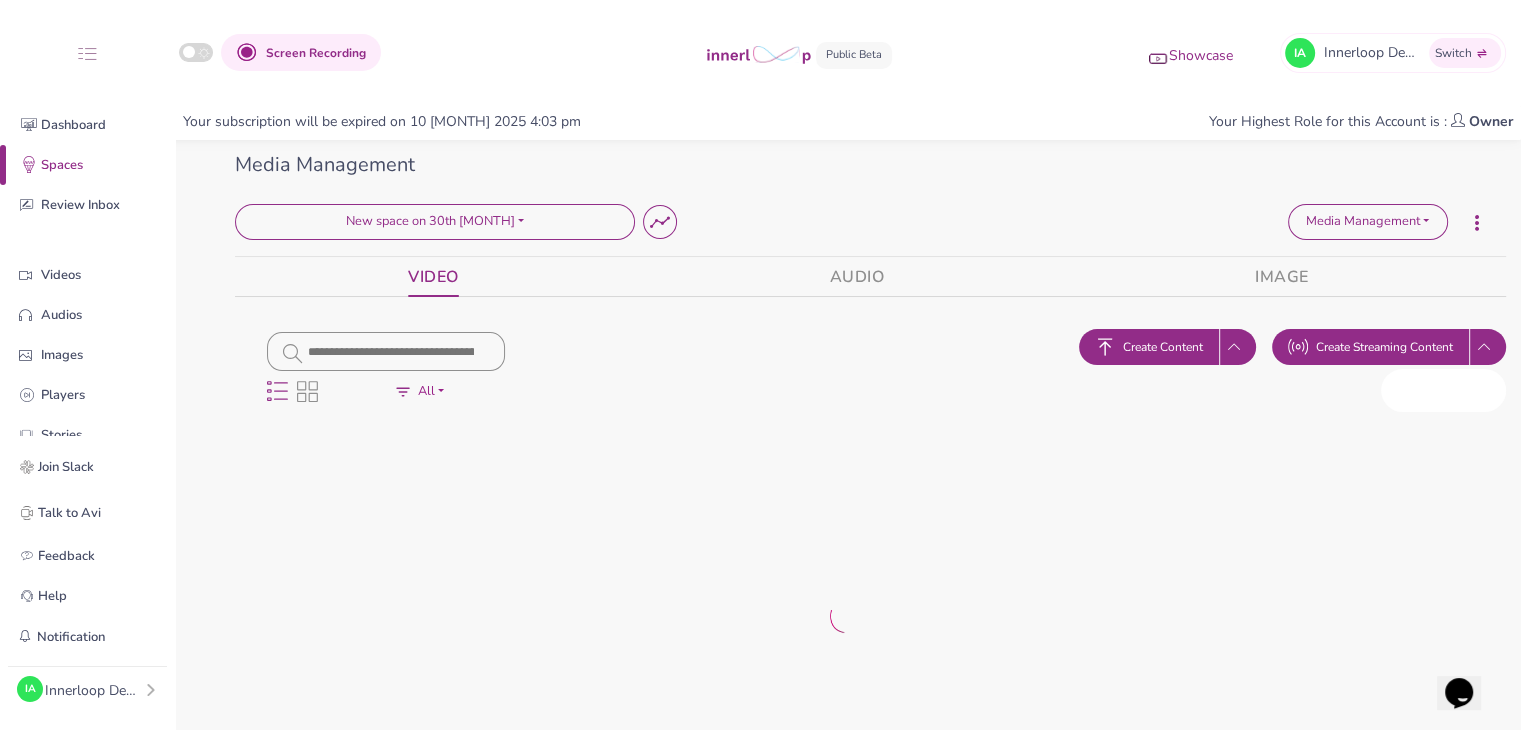 click at bounding box center (1413, 392) 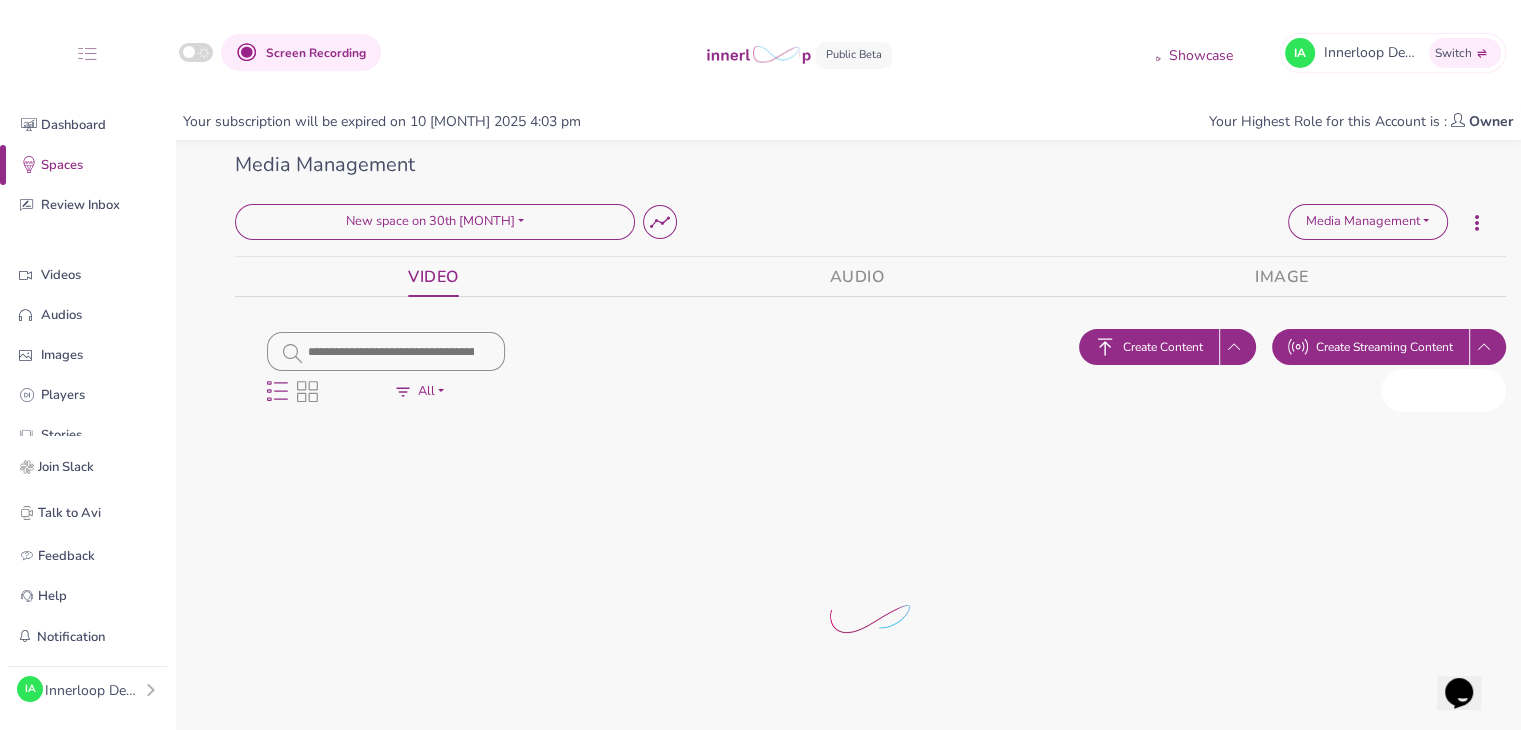 click at bounding box center (1413, 392) 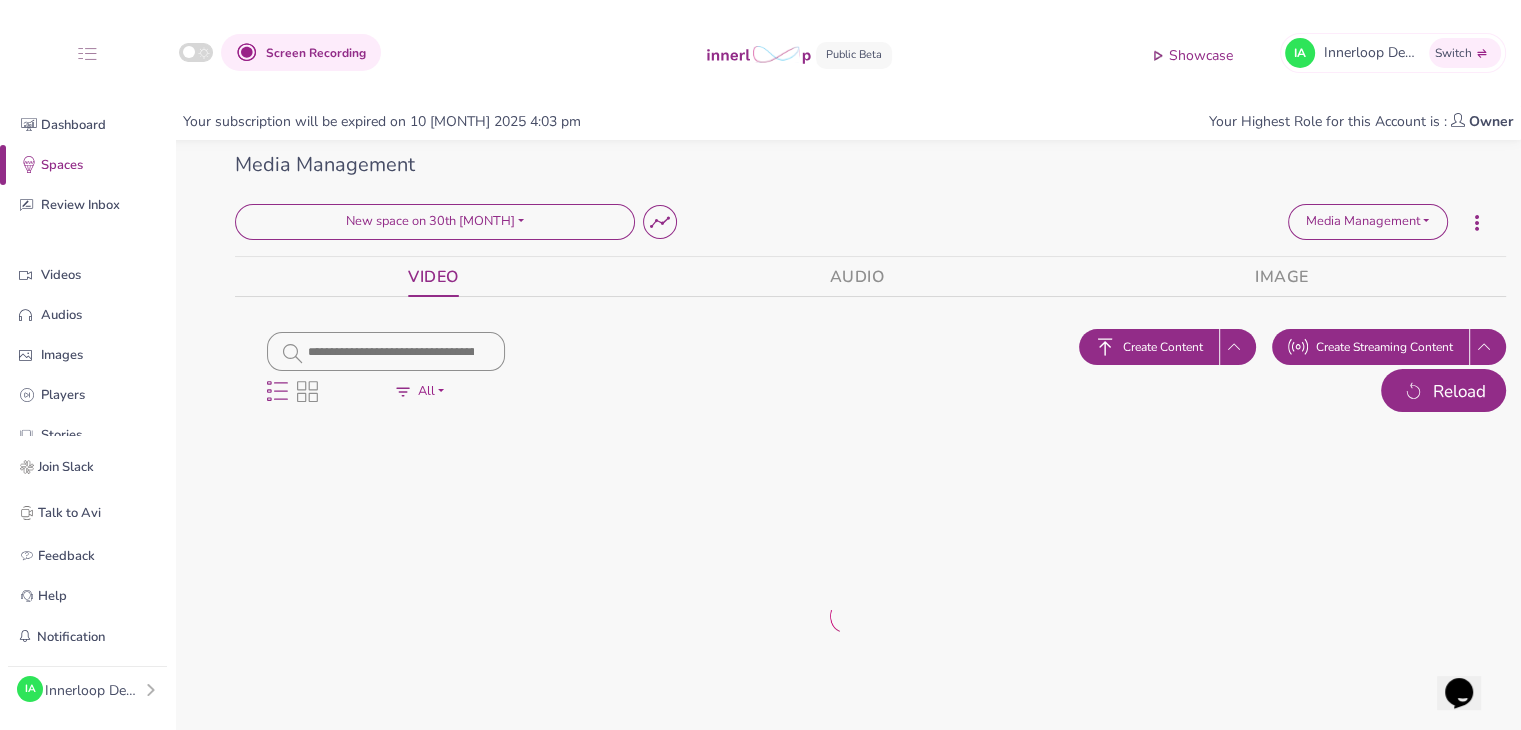 click at bounding box center [1413, 392] 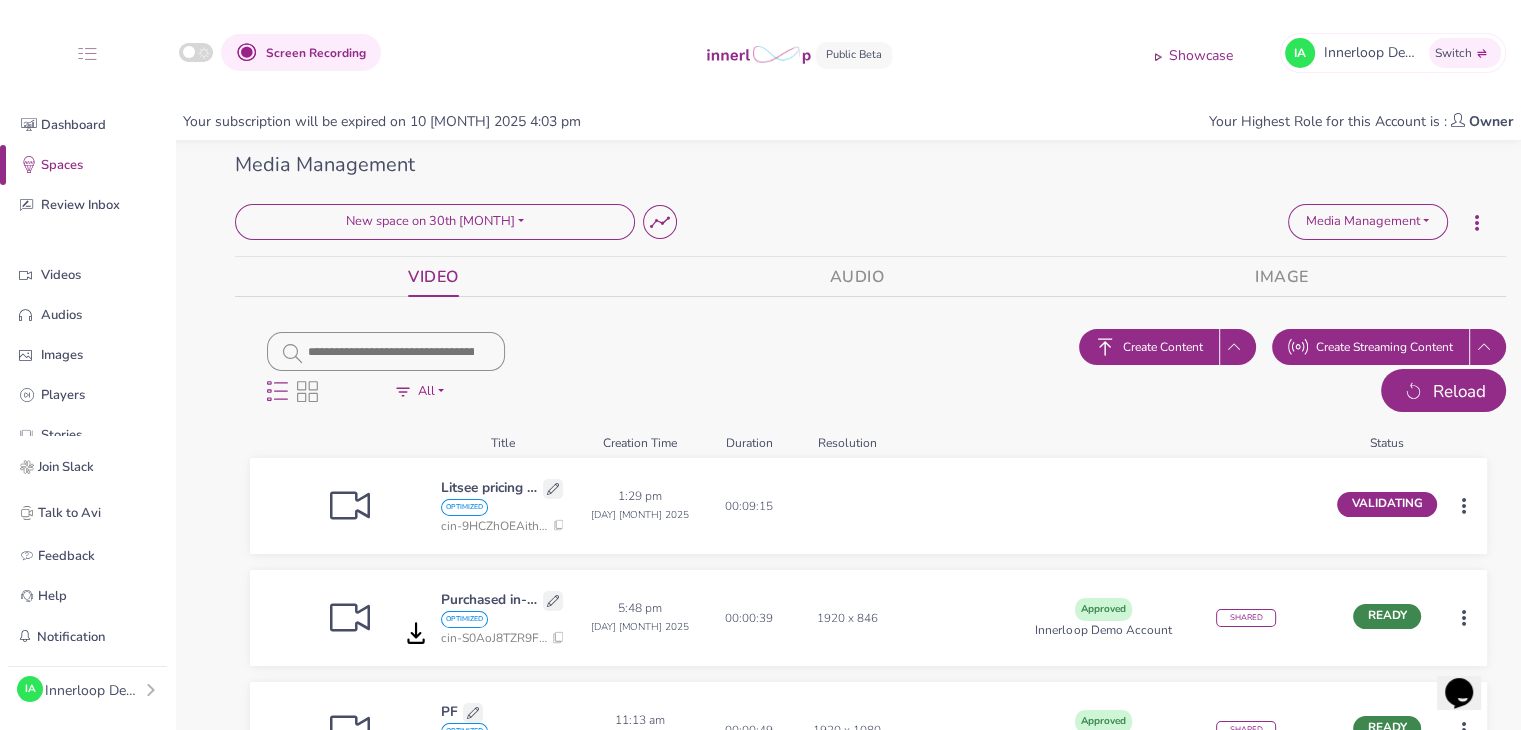 click at bounding box center (1413, 392) 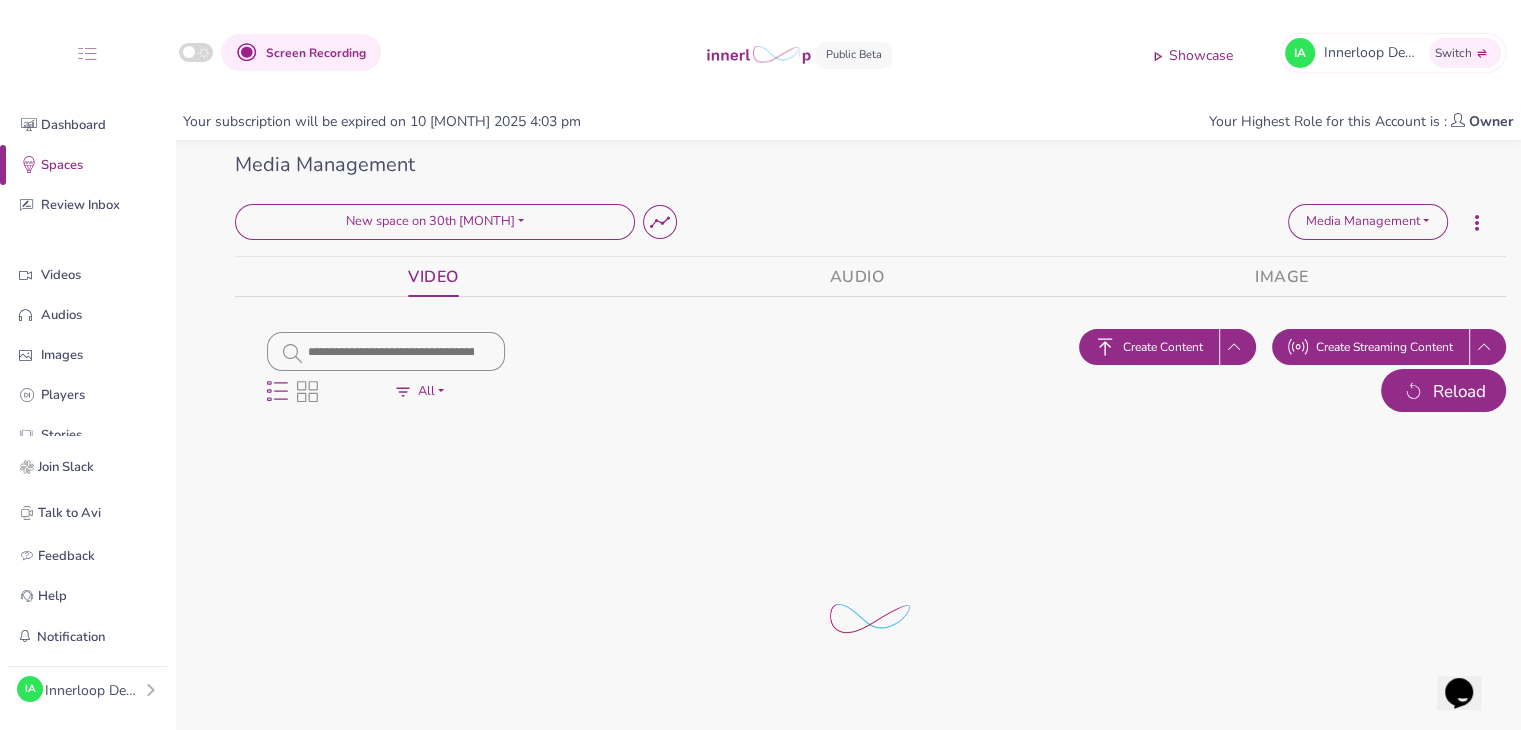 click at bounding box center [1413, 392] 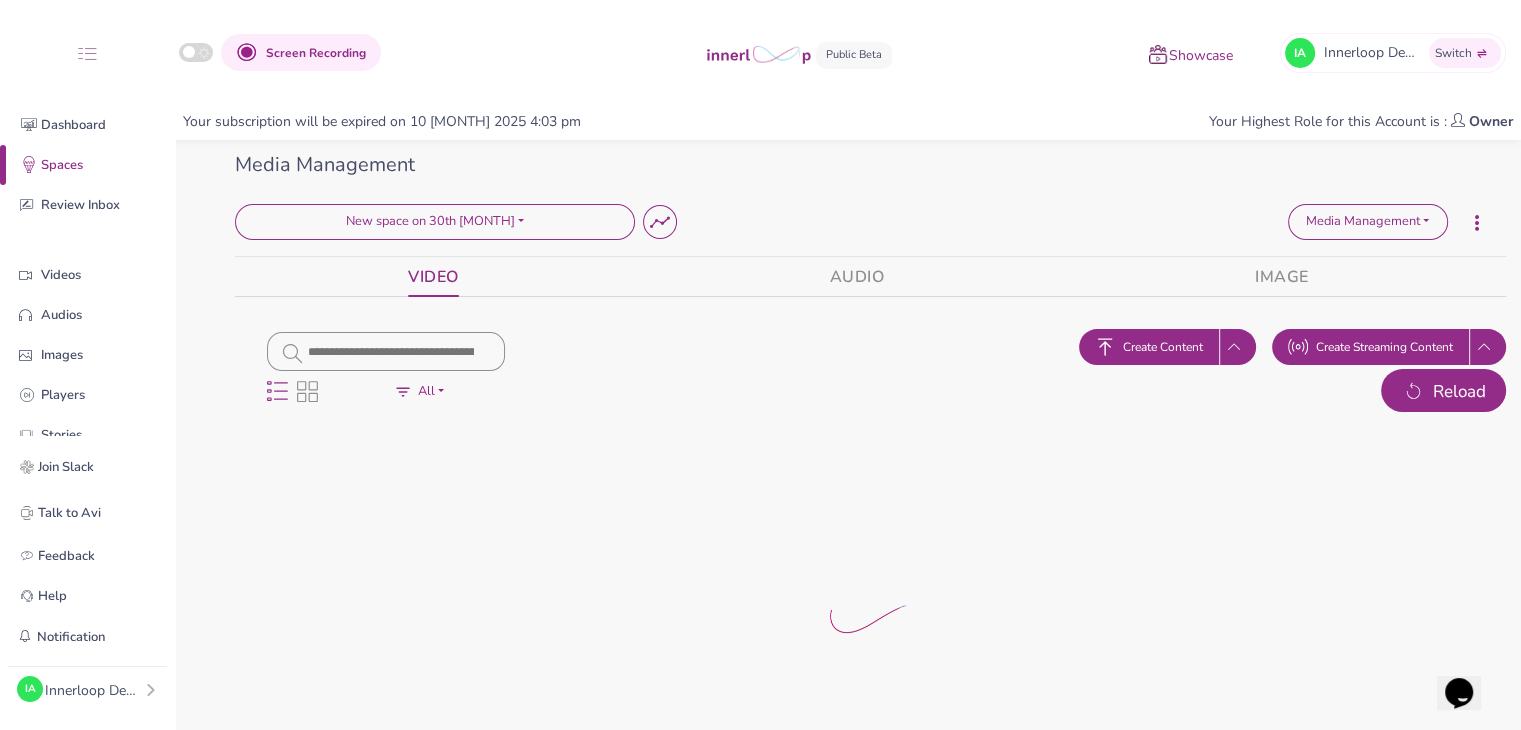 click at bounding box center (1413, 392) 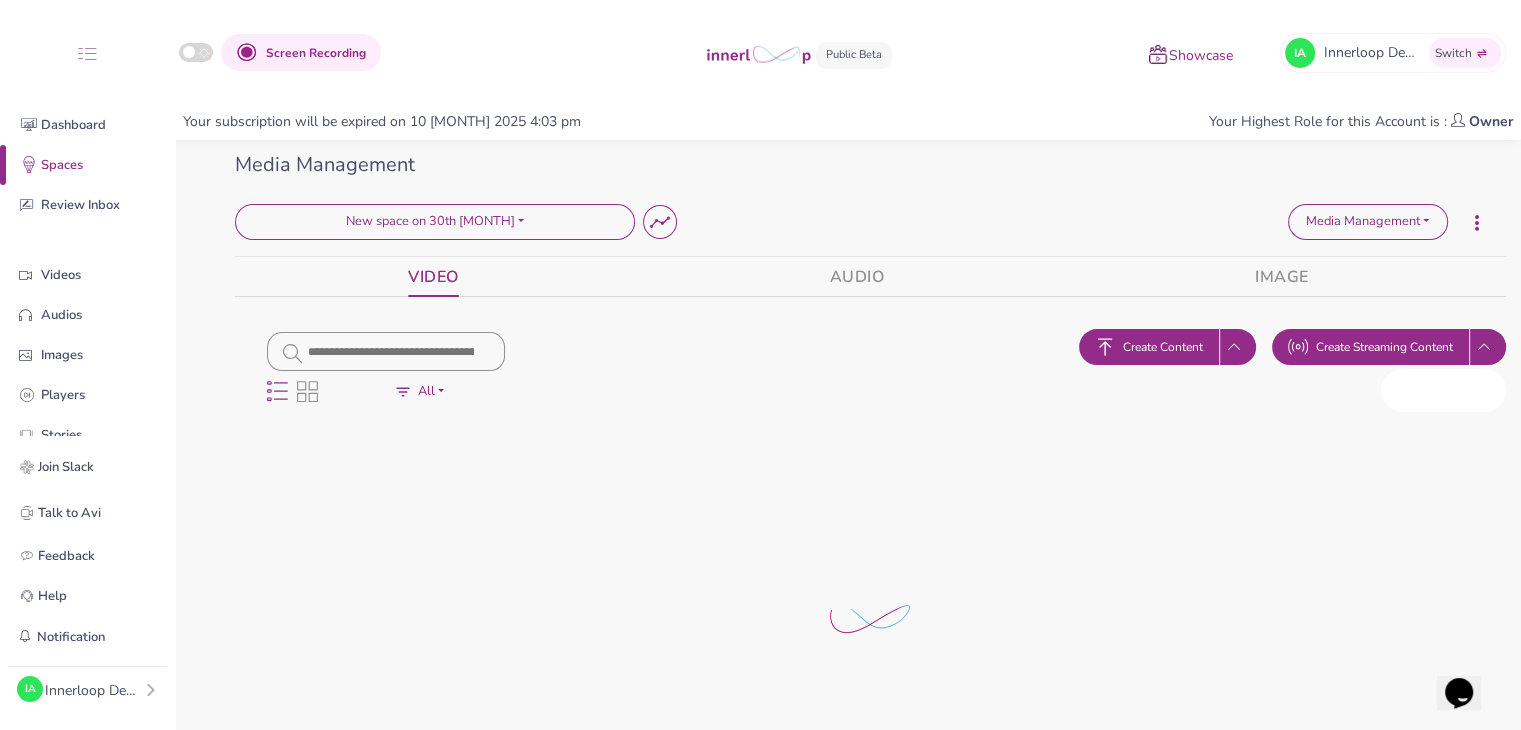 click at bounding box center [1413, 392] 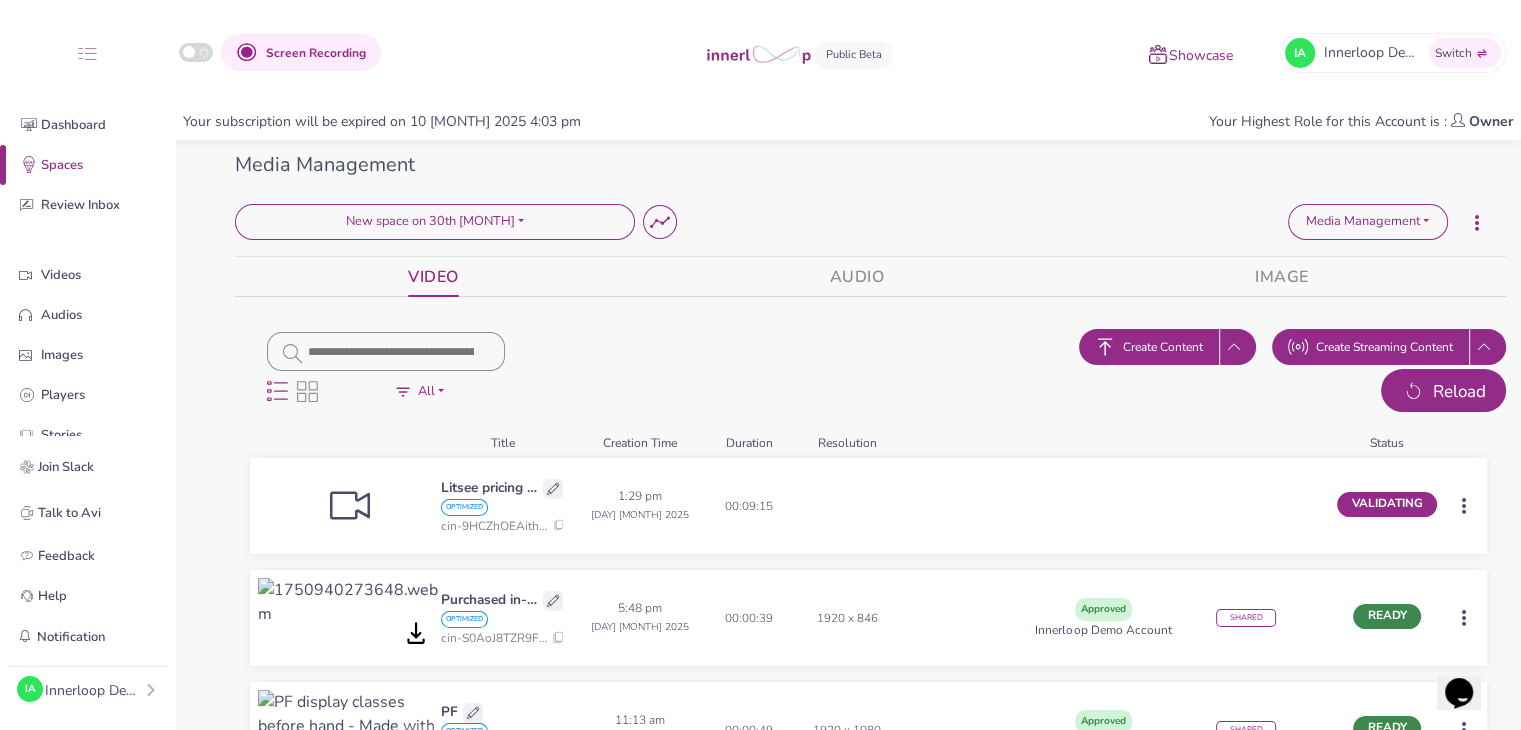 click on "Reload" at bounding box center [1443, 391] 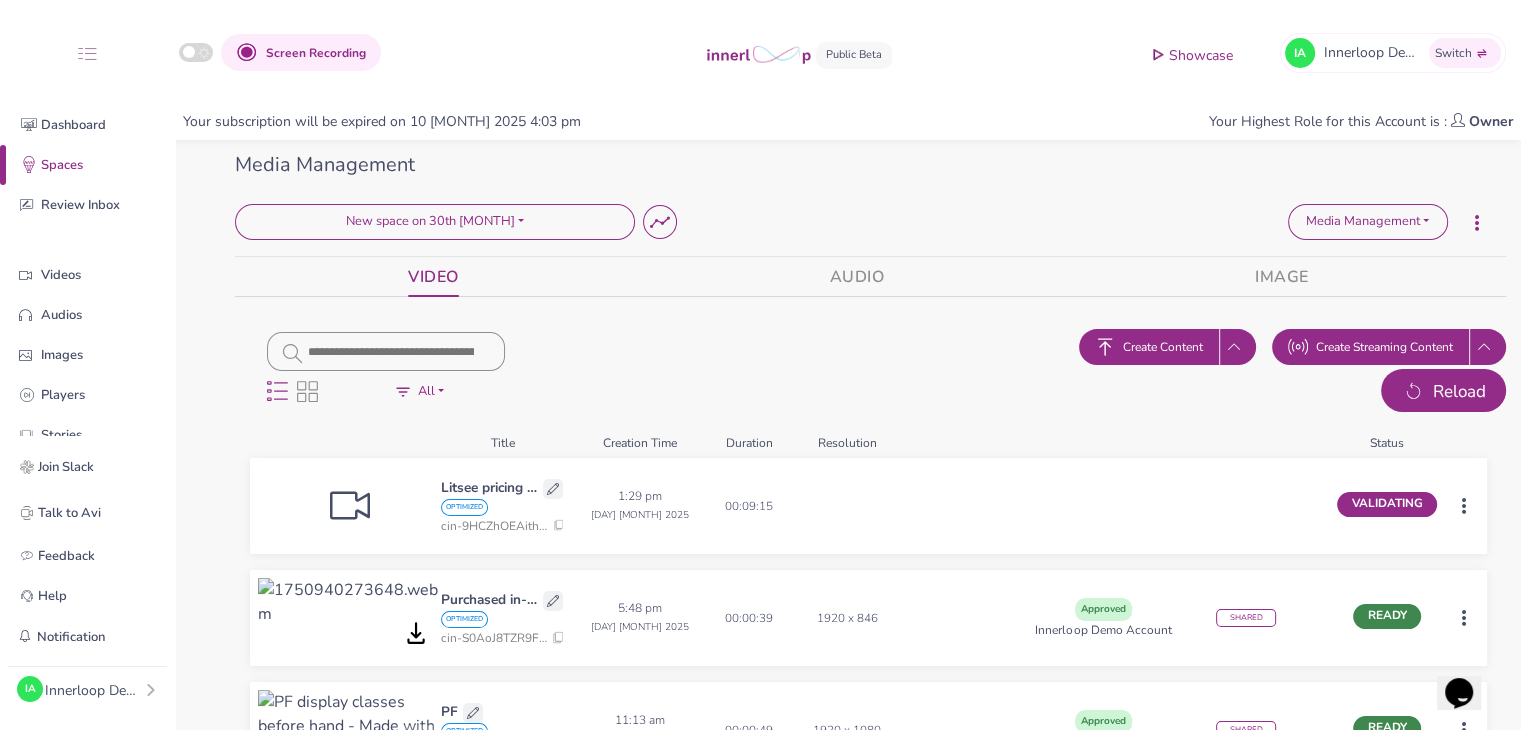 click on "Reload" at bounding box center [1443, 391] 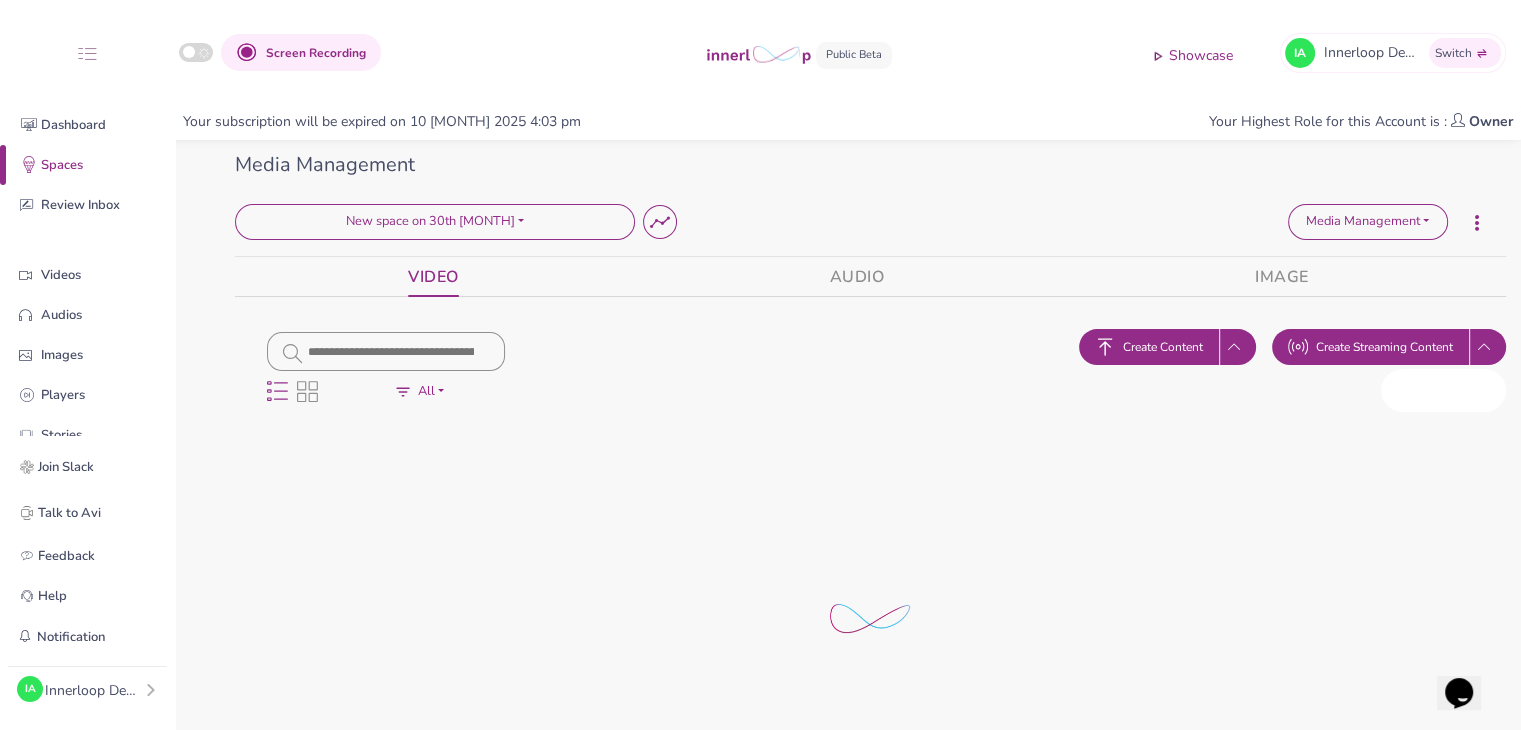 click on "Reload" at bounding box center (1443, 391) 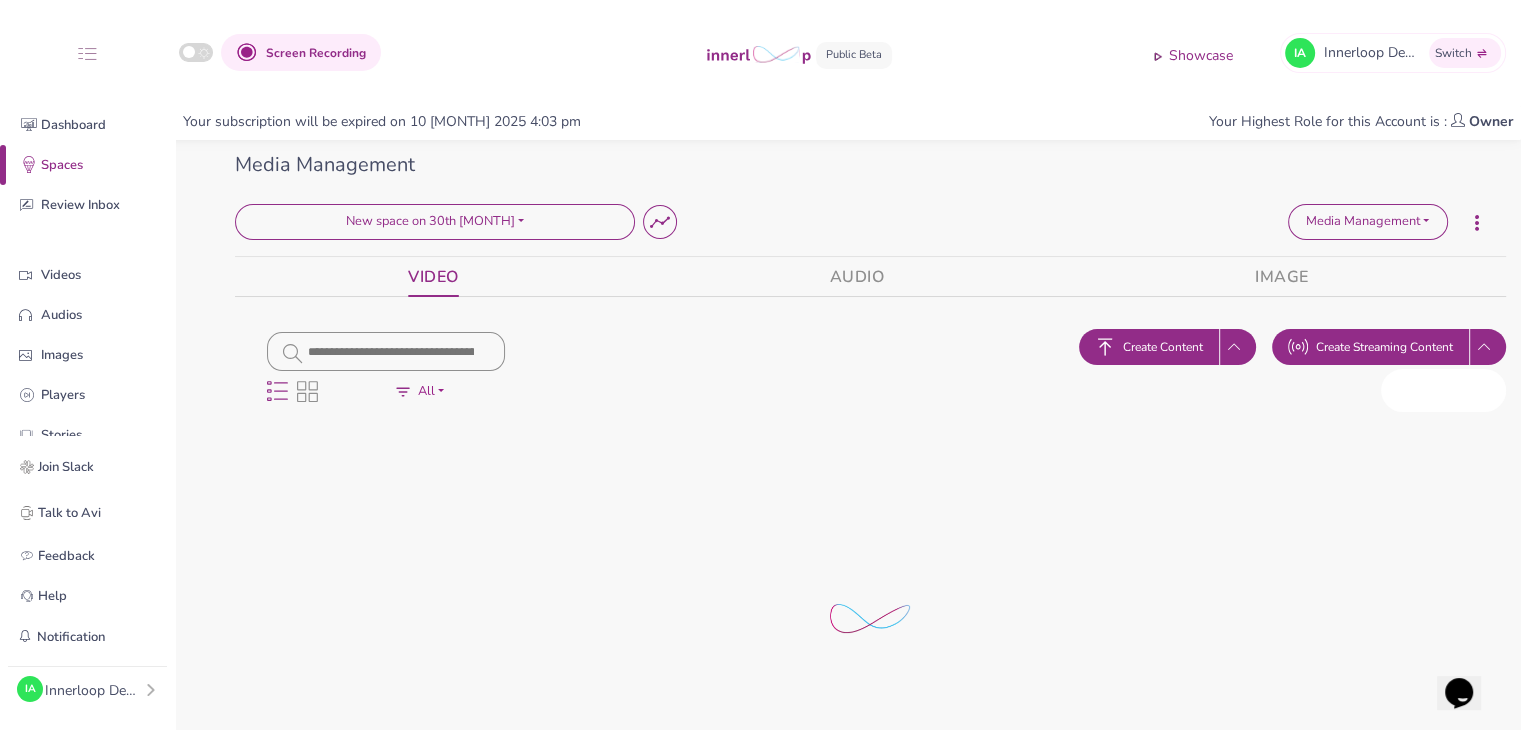 click on "Reload" at bounding box center (1443, 391) 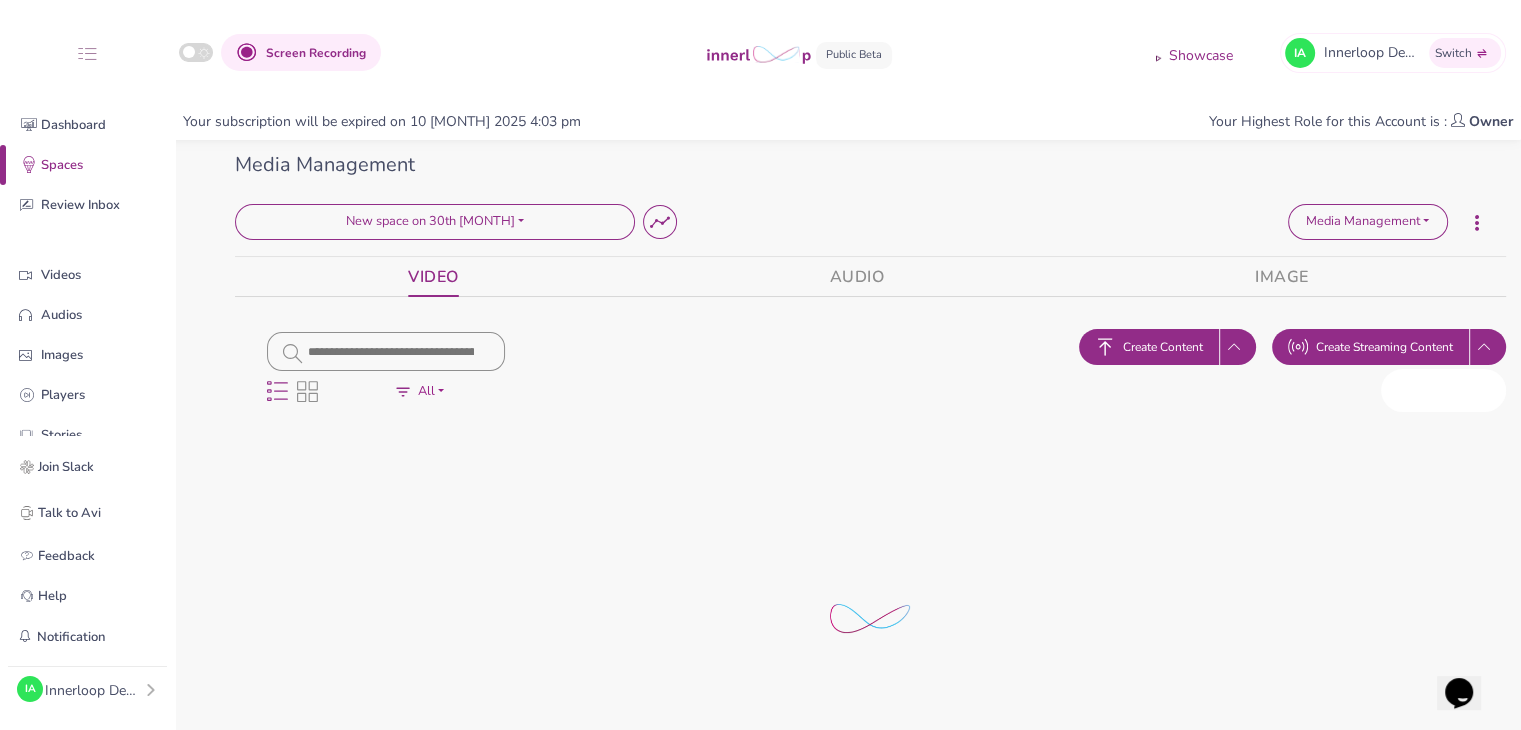 click on "Reload" at bounding box center [1443, 391] 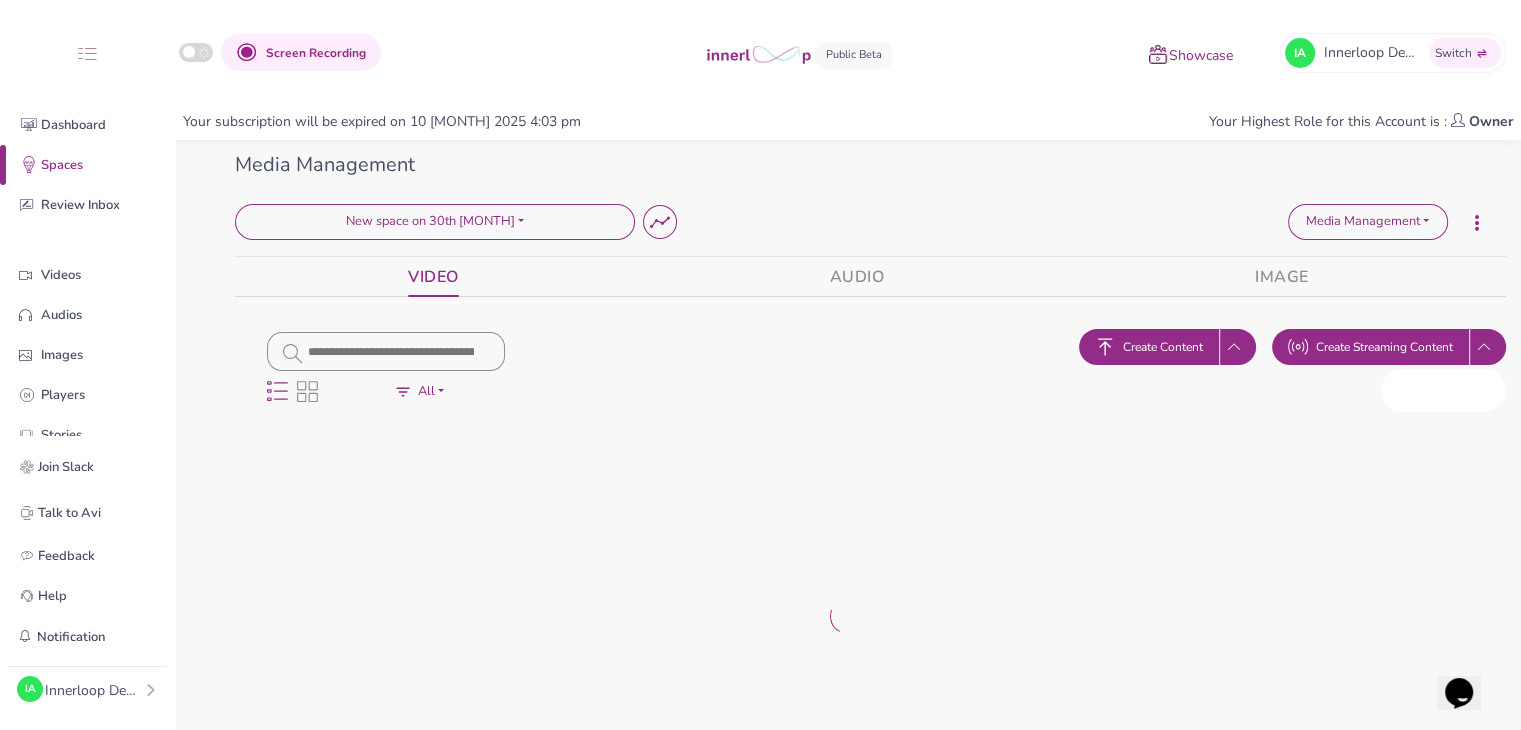 click on "Reload" at bounding box center (1443, 391) 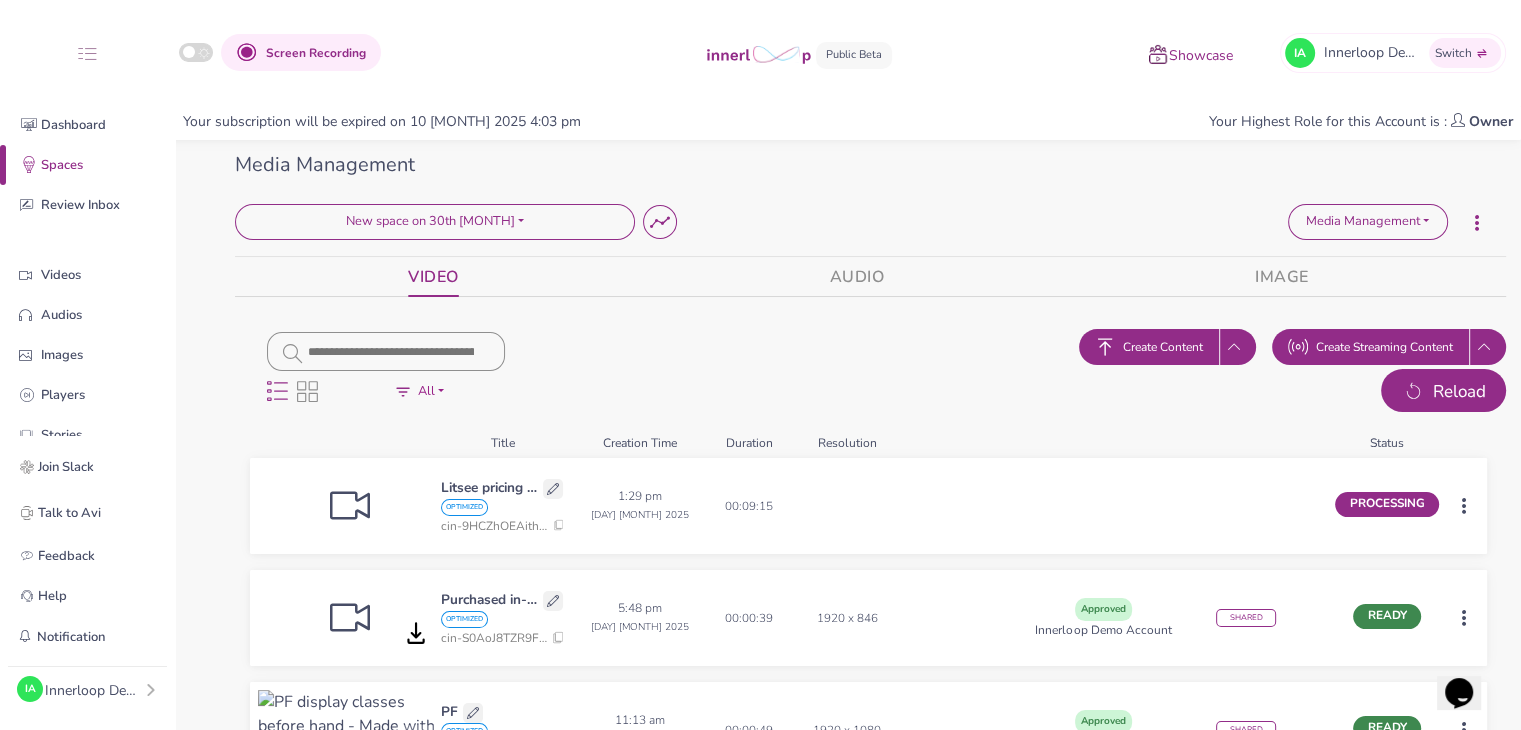 click on "Reload" at bounding box center (1443, 391) 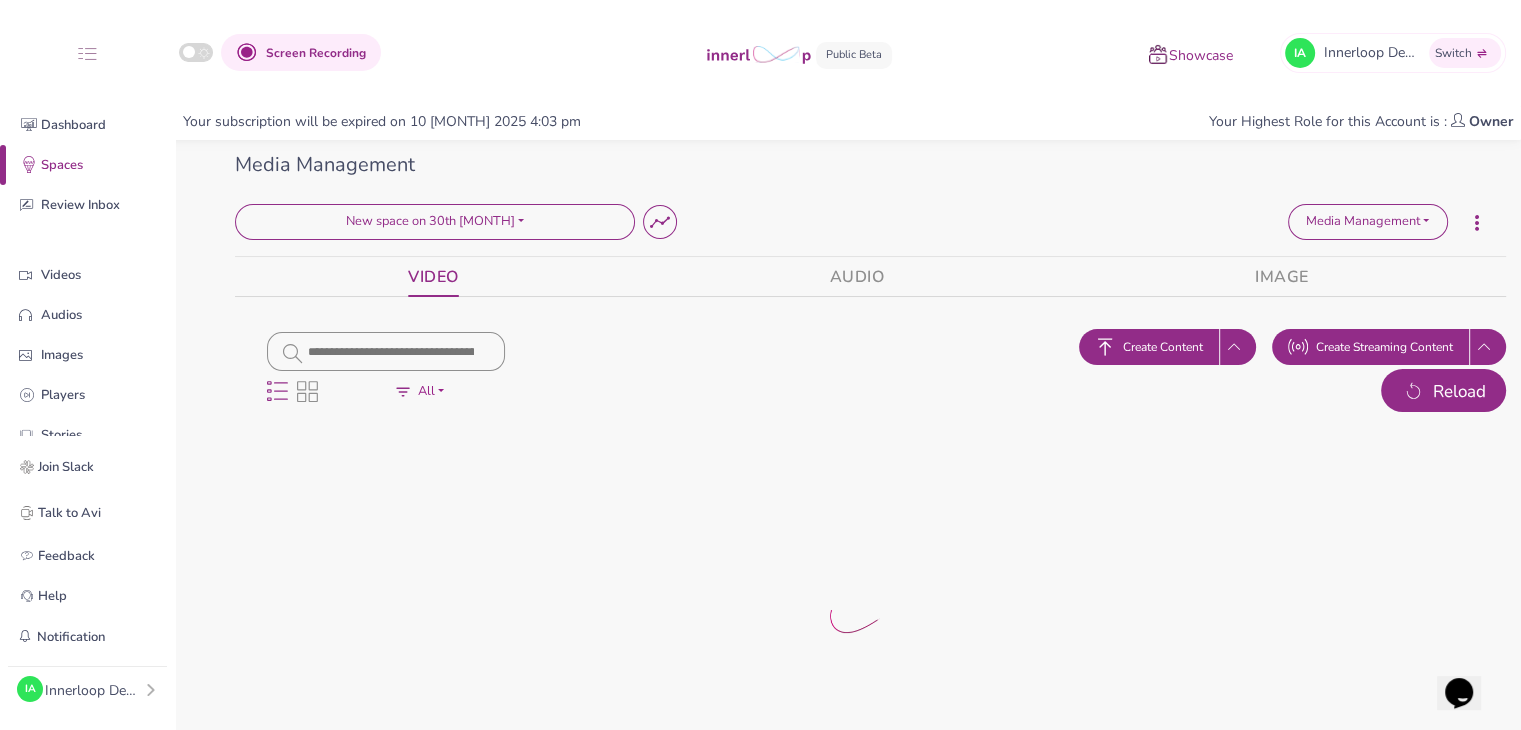 click on "Reload" at bounding box center [1443, 391] 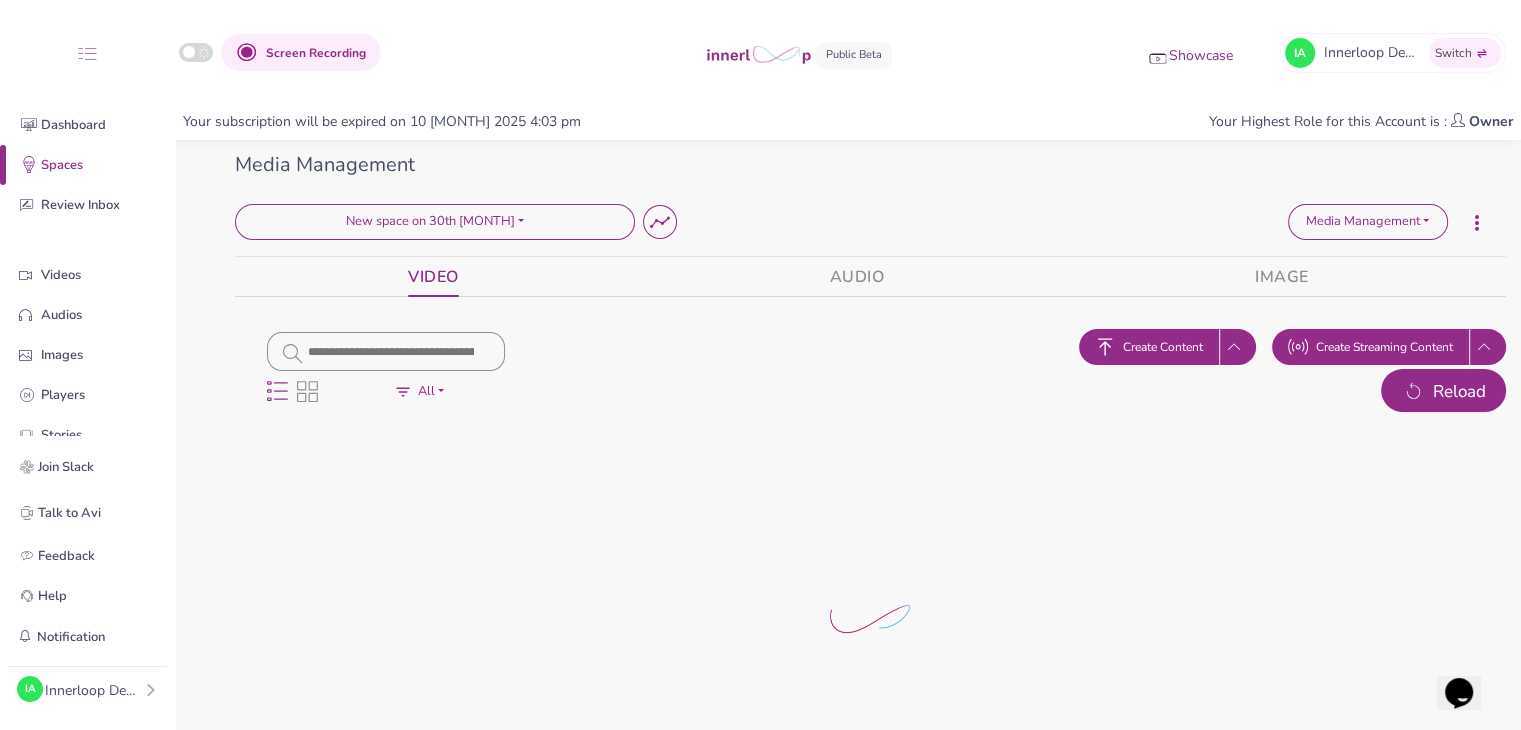 click on "Reload" at bounding box center (1443, 391) 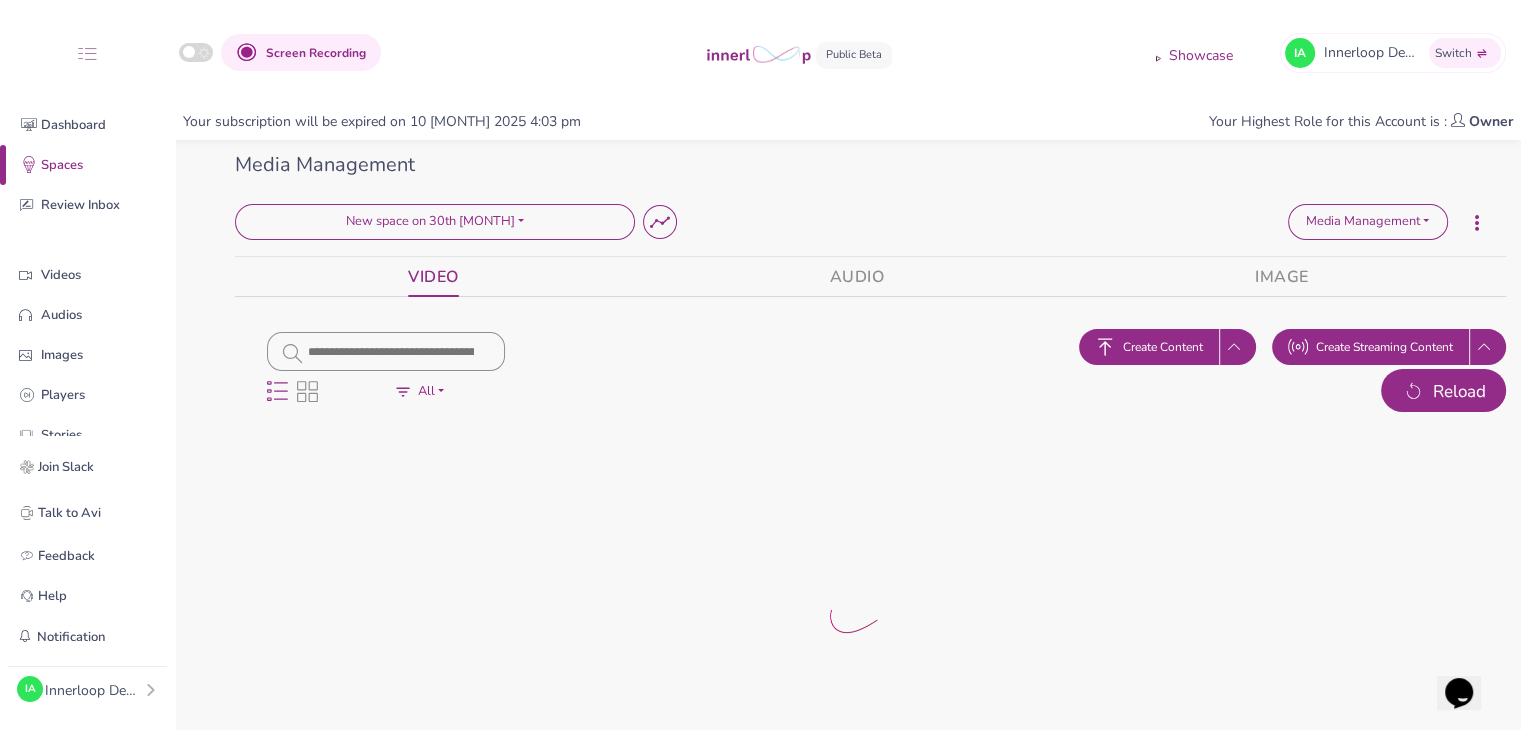 click on "Reload" at bounding box center [1443, 391] 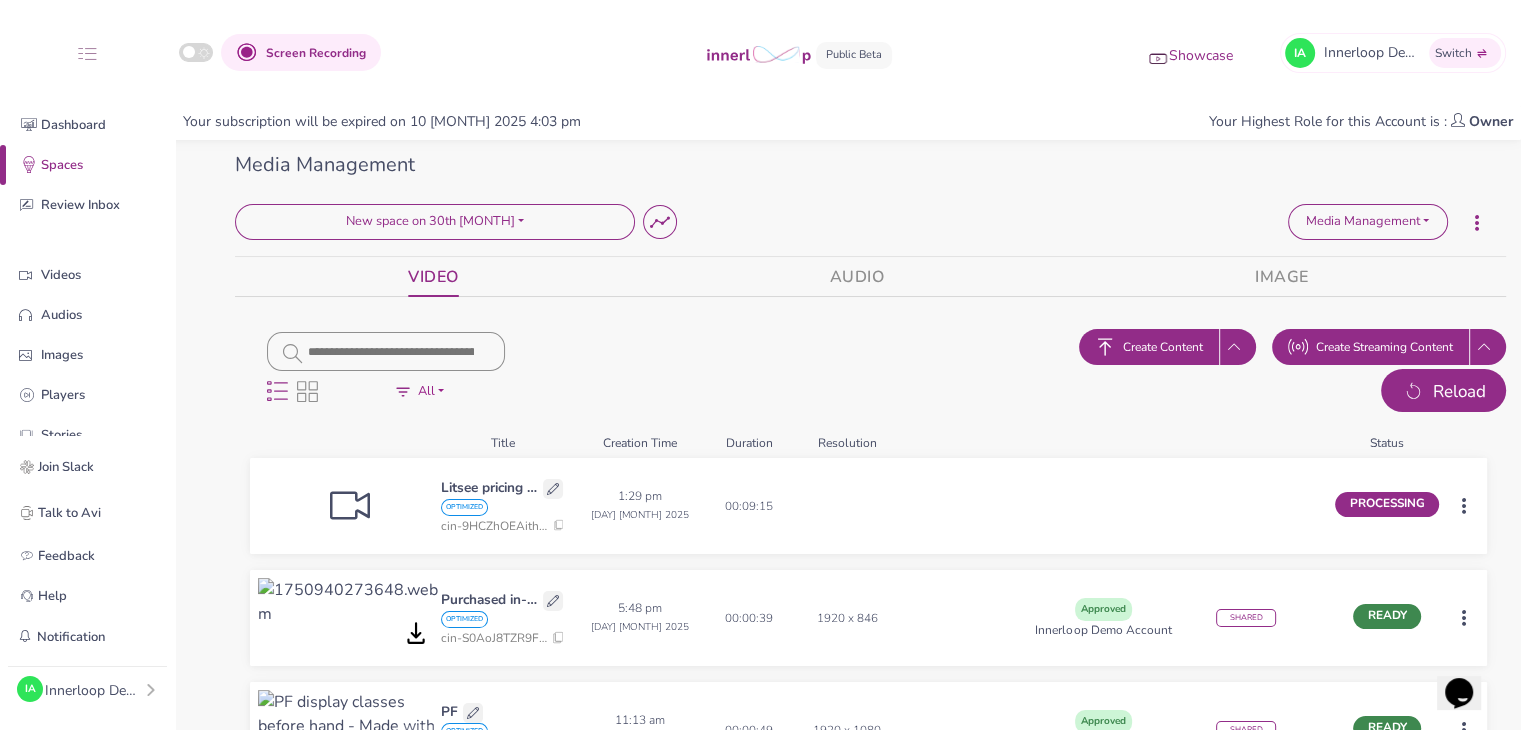 click at bounding box center (1413, 392) 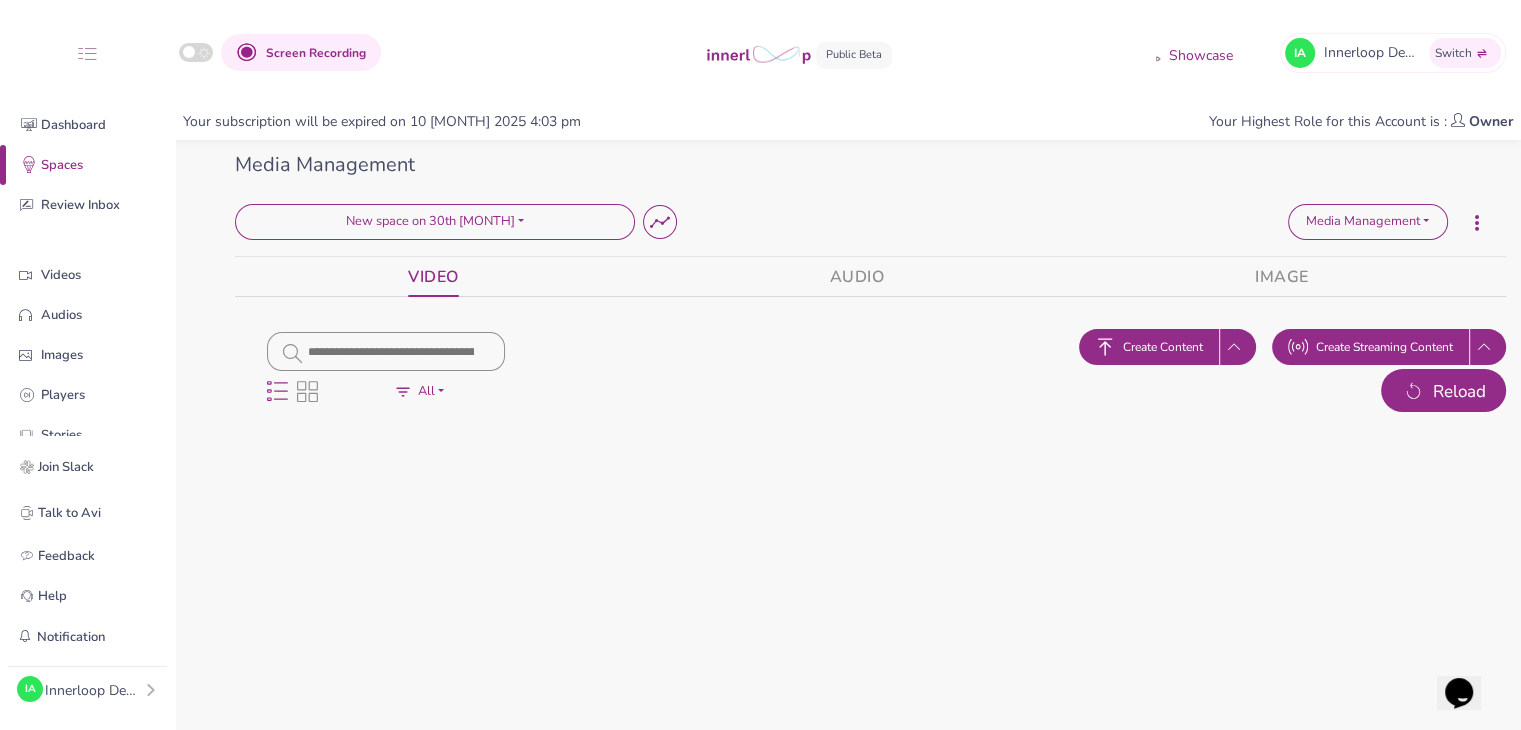 click at bounding box center (1413, 392) 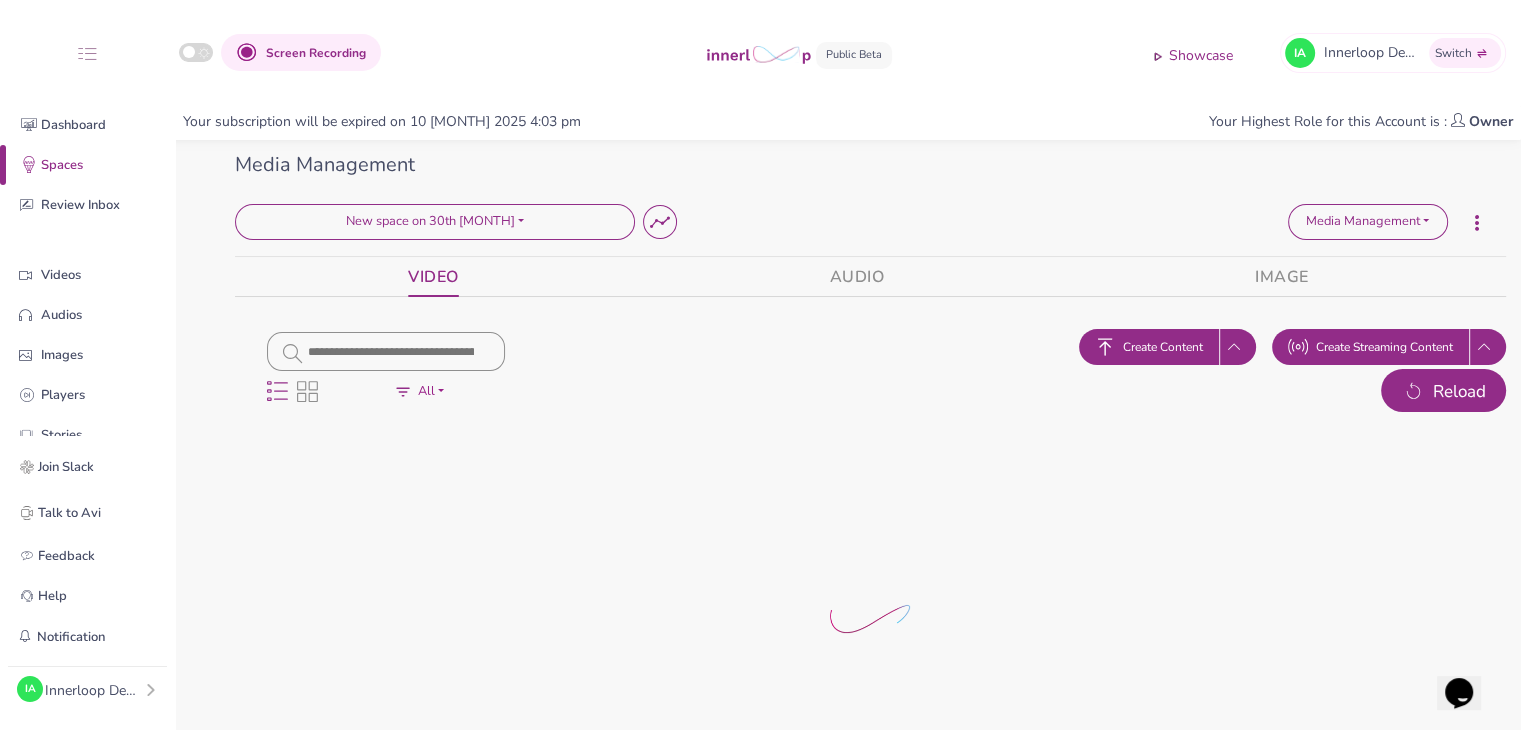 click at bounding box center [1413, 392] 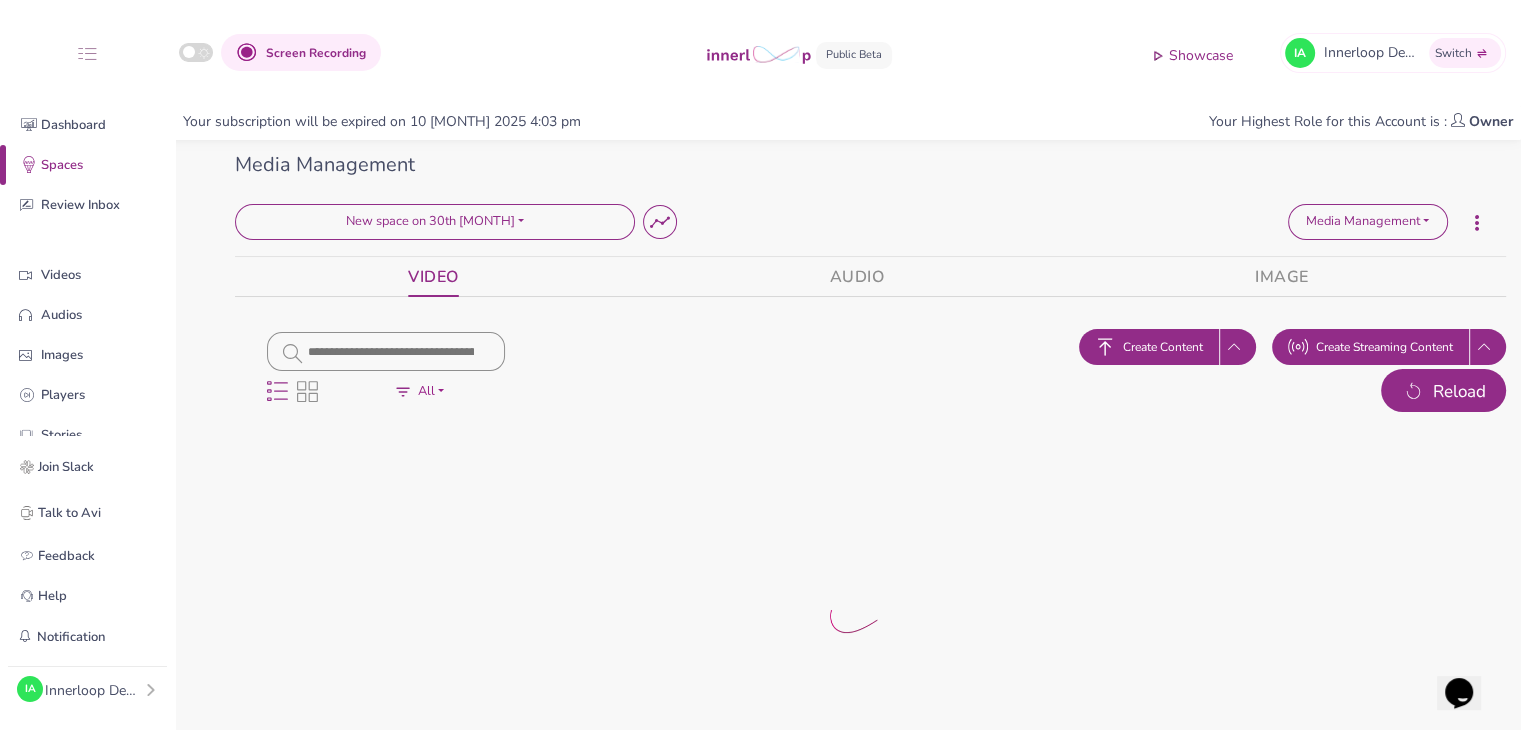 click at bounding box center [1413, 392] 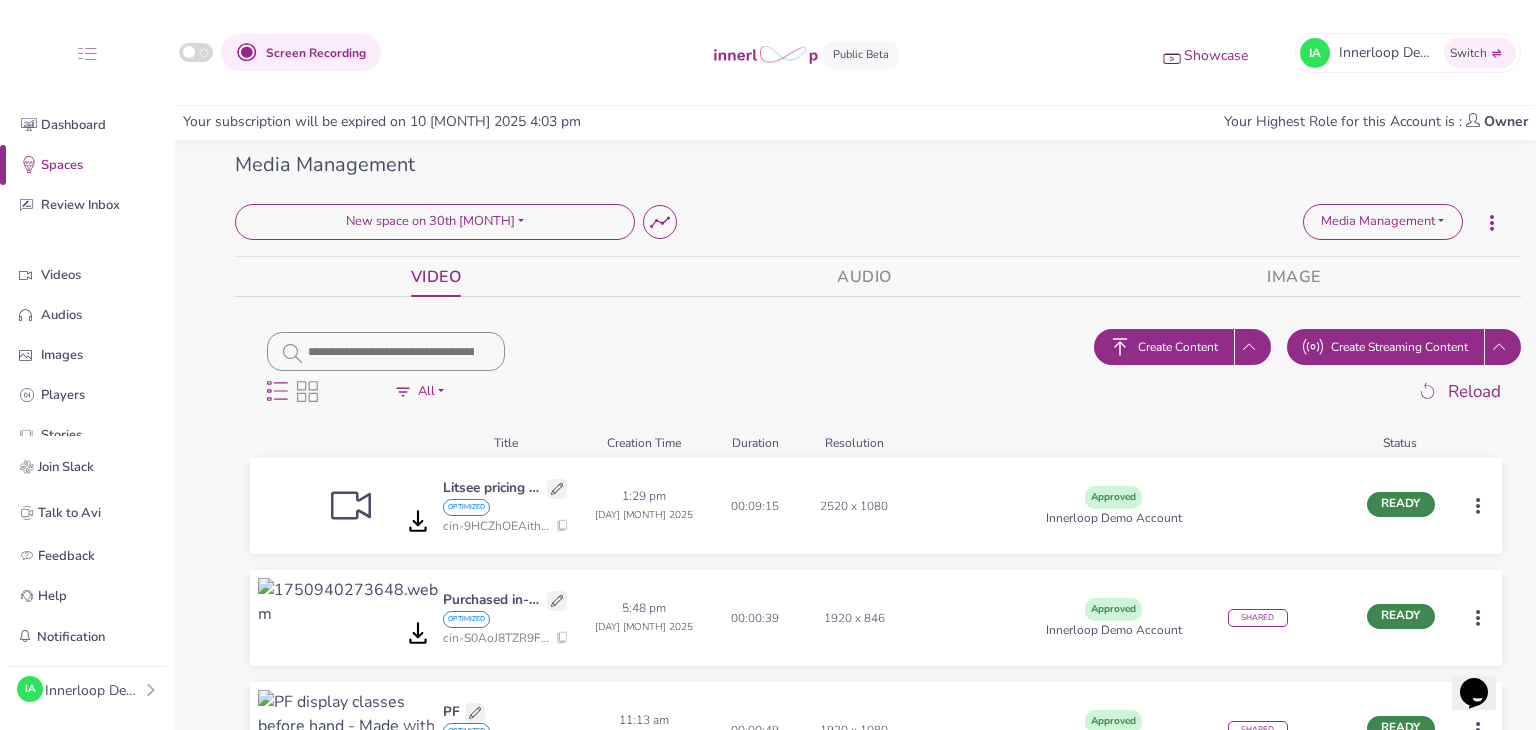 click on "Screen Recording Showcase IA Innerloop Demo Account 's Innerloop Account Switch Quick Upload Video Messaging Voice Note Home Dashboard Spaces Review Inbox Videos Audios Images Players Stories Join Slack Talk to Avi Feedback Help Notification No new notification IA Innerloop Demo Account Profile Teams Subscription Usage Billing Pricing Sign out Your subscription will be expired on 10 [MONTH] 2025 4:03 pm Your Highest Role for this Account is : Owner Media Management Delete Space New space on 30th [MONTH] Loading... Space Summary Media Management Media Management Media Player Stories Delete Space New space on 30th [MONTH] Loading... Media Management Media Management Media Player Stories VIDEO AUDIO IMAGE Display Options All Processing Ready Draft Failed Approved Commented Assigned For Review Rejected All All Processing Ready Draft Failed Approved Commented Assigned For Review Rejected All Create Content Create Streaming Content Reload Title Creation Time Duration Resolution Status Litsee pricing flow OPTIMIZED" at bounding box center (768, 365) 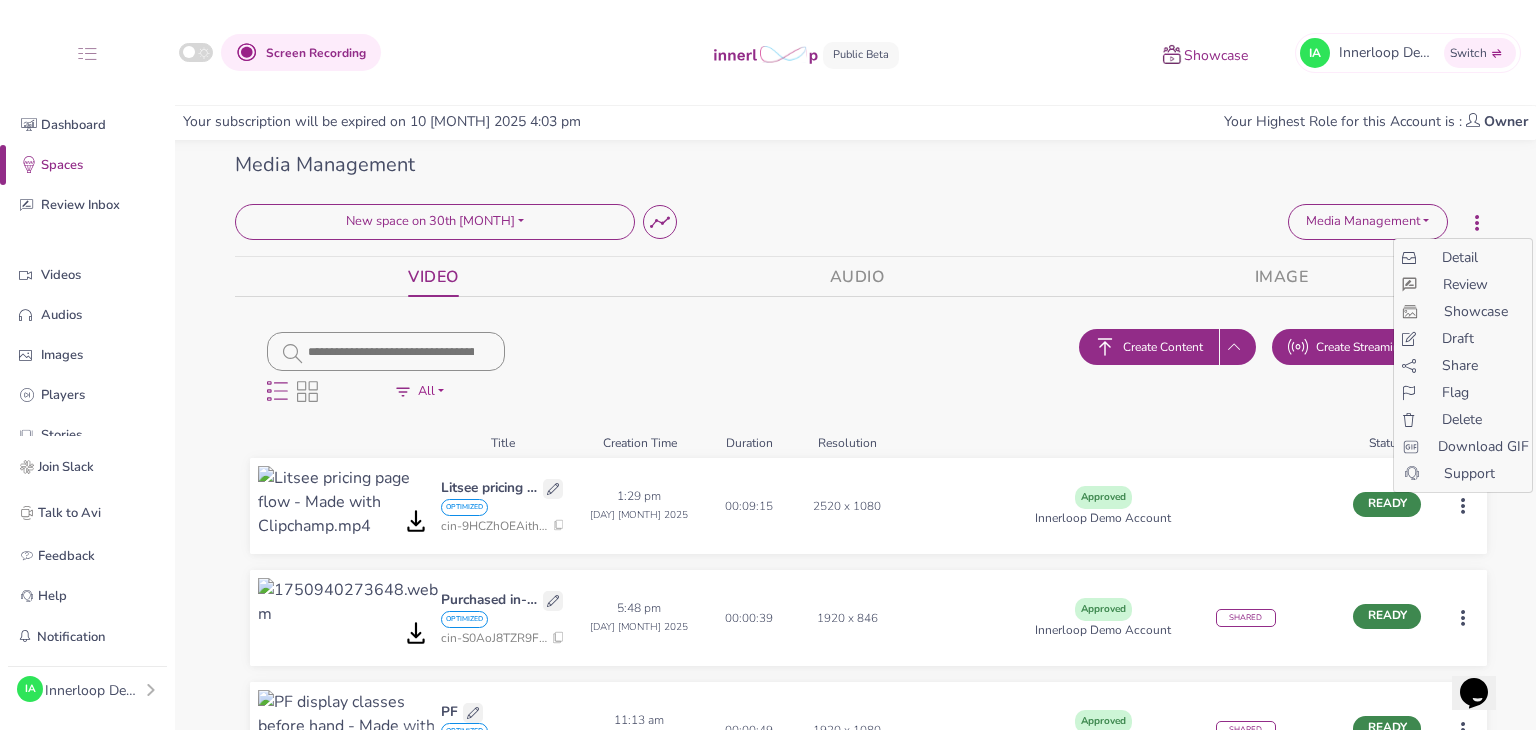click on "Share" at bounding box center (1460, 365) 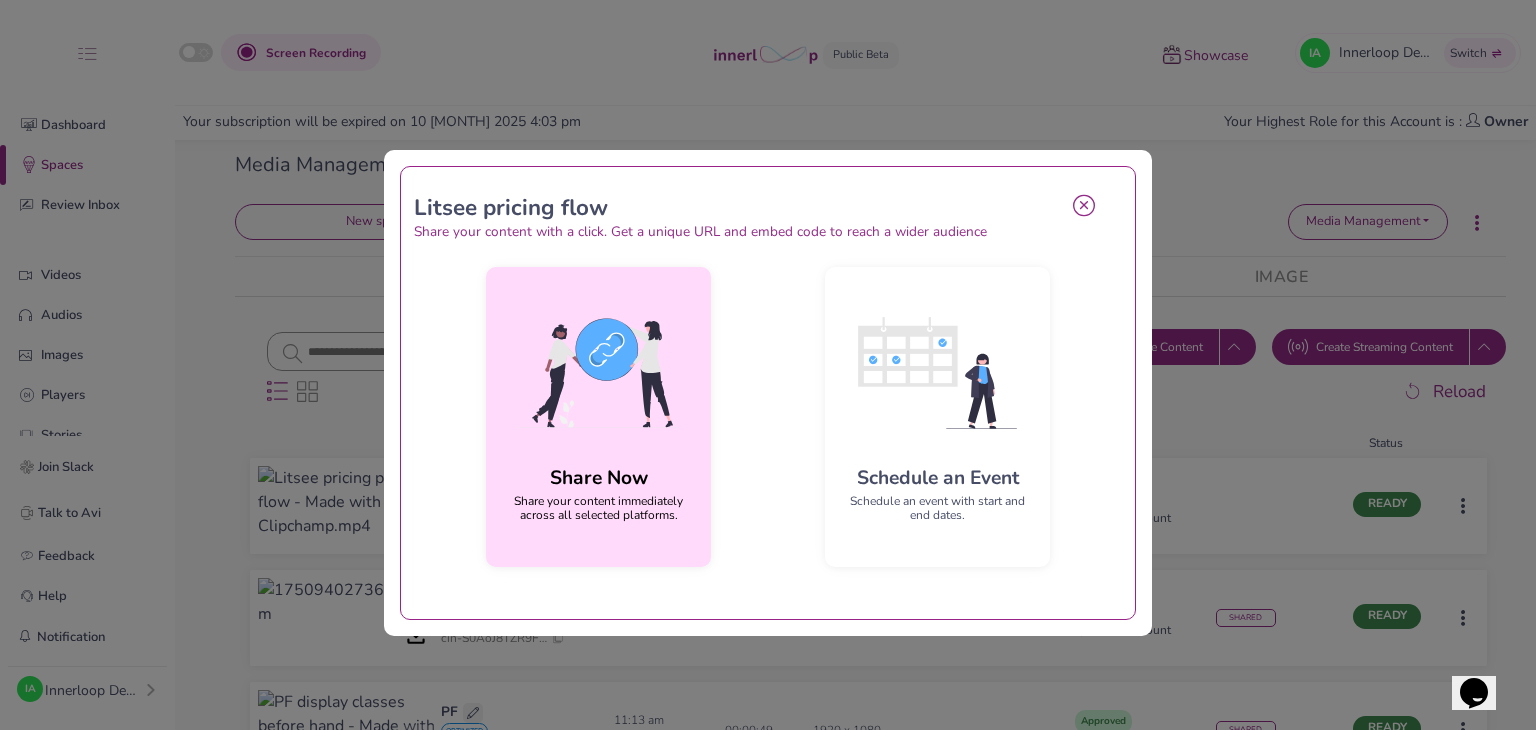 click on "Share Now Share your content immediately across all selected platforms." at bounding box center (598, 417) 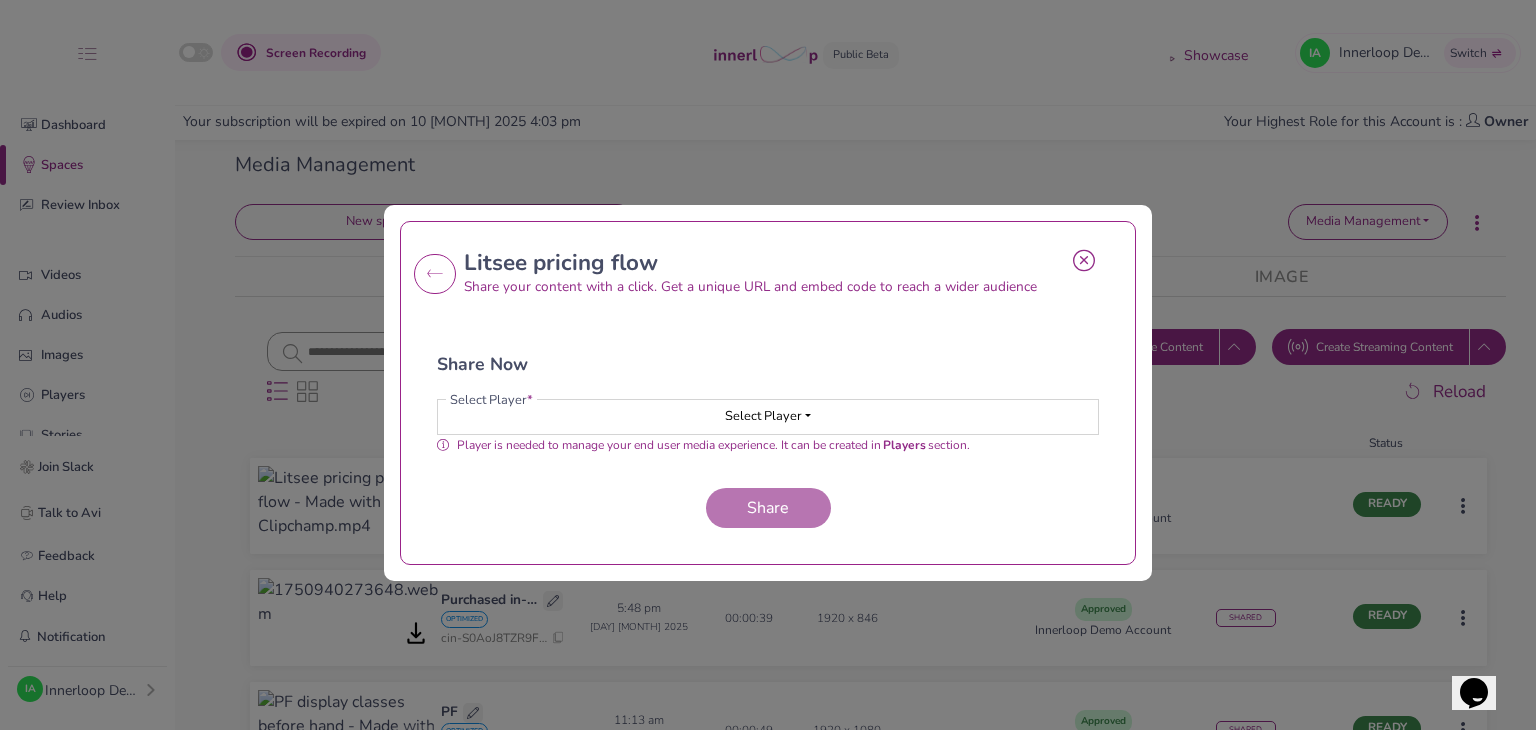 click on "Select Player" at bounding box center [768, 417] 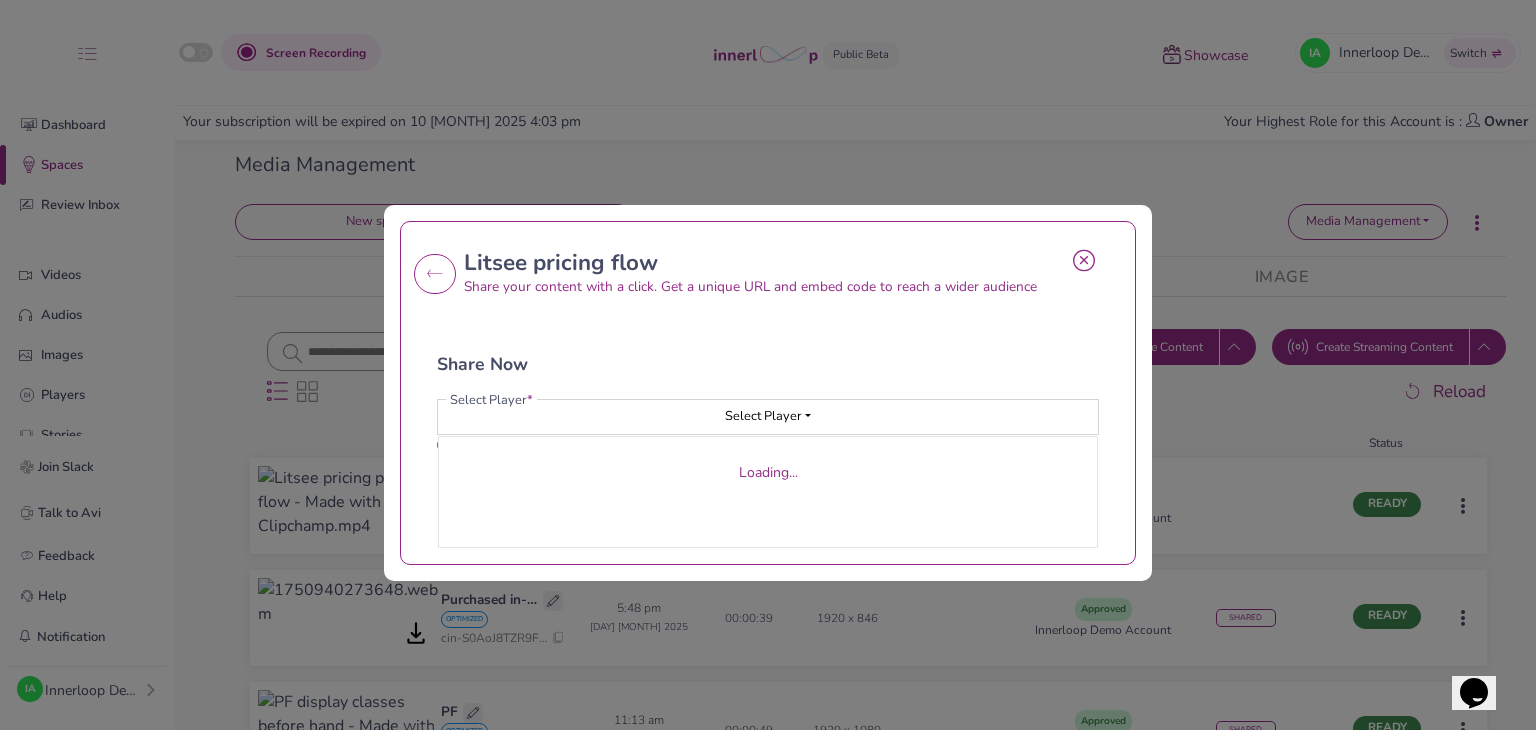 click at bounding box center (1084, 260) 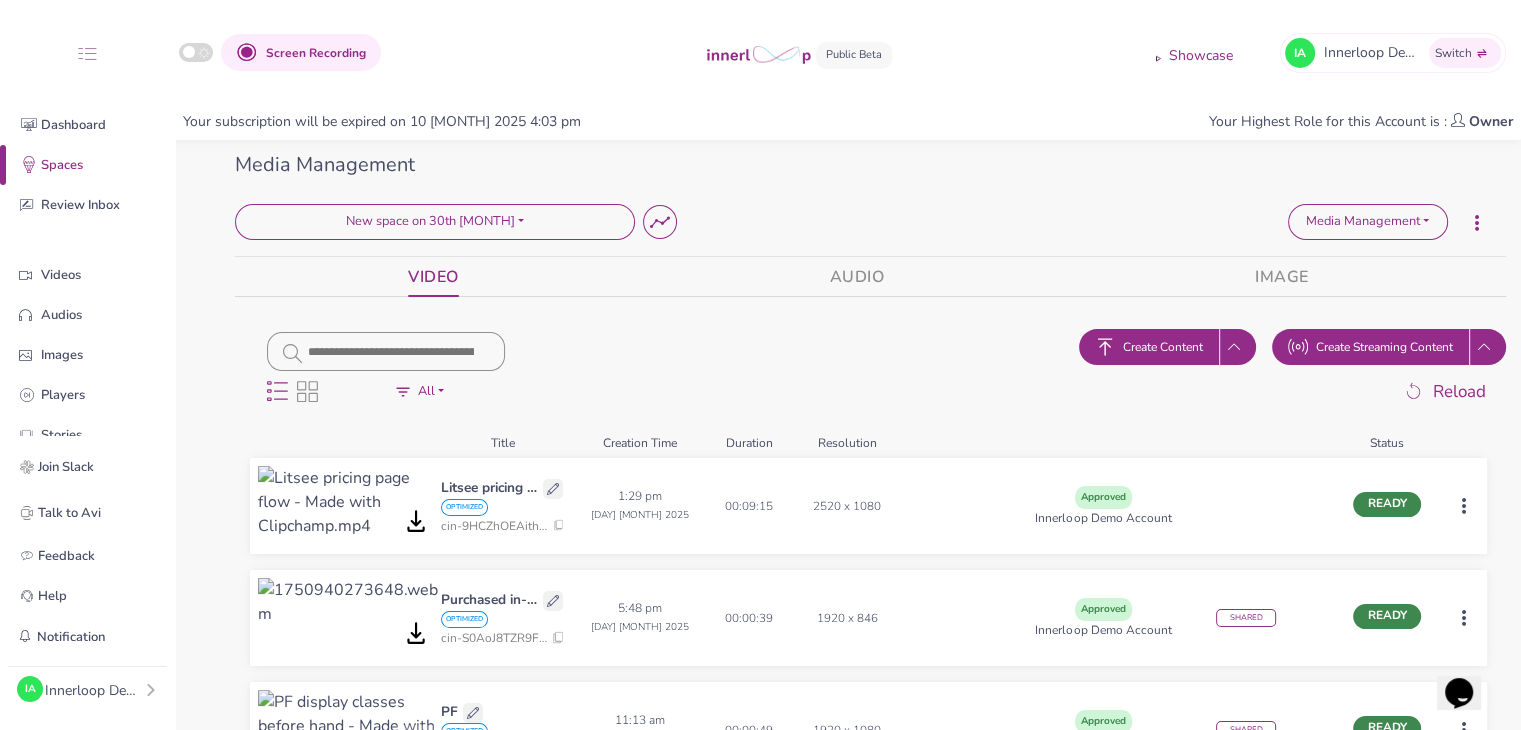 click on "Litsee pricing flow" at bounding box center [502, 488] 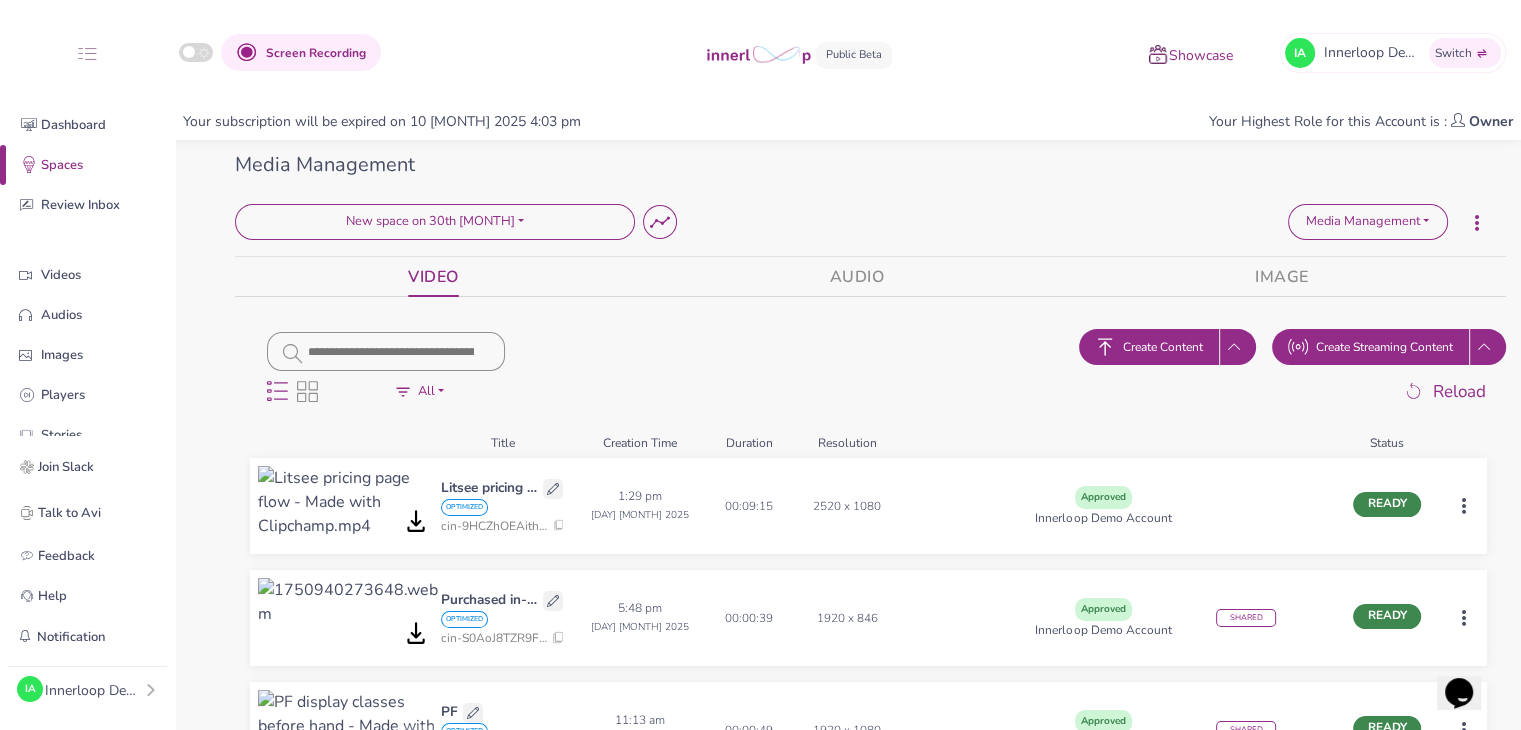 click at bounding box center [553, 489] 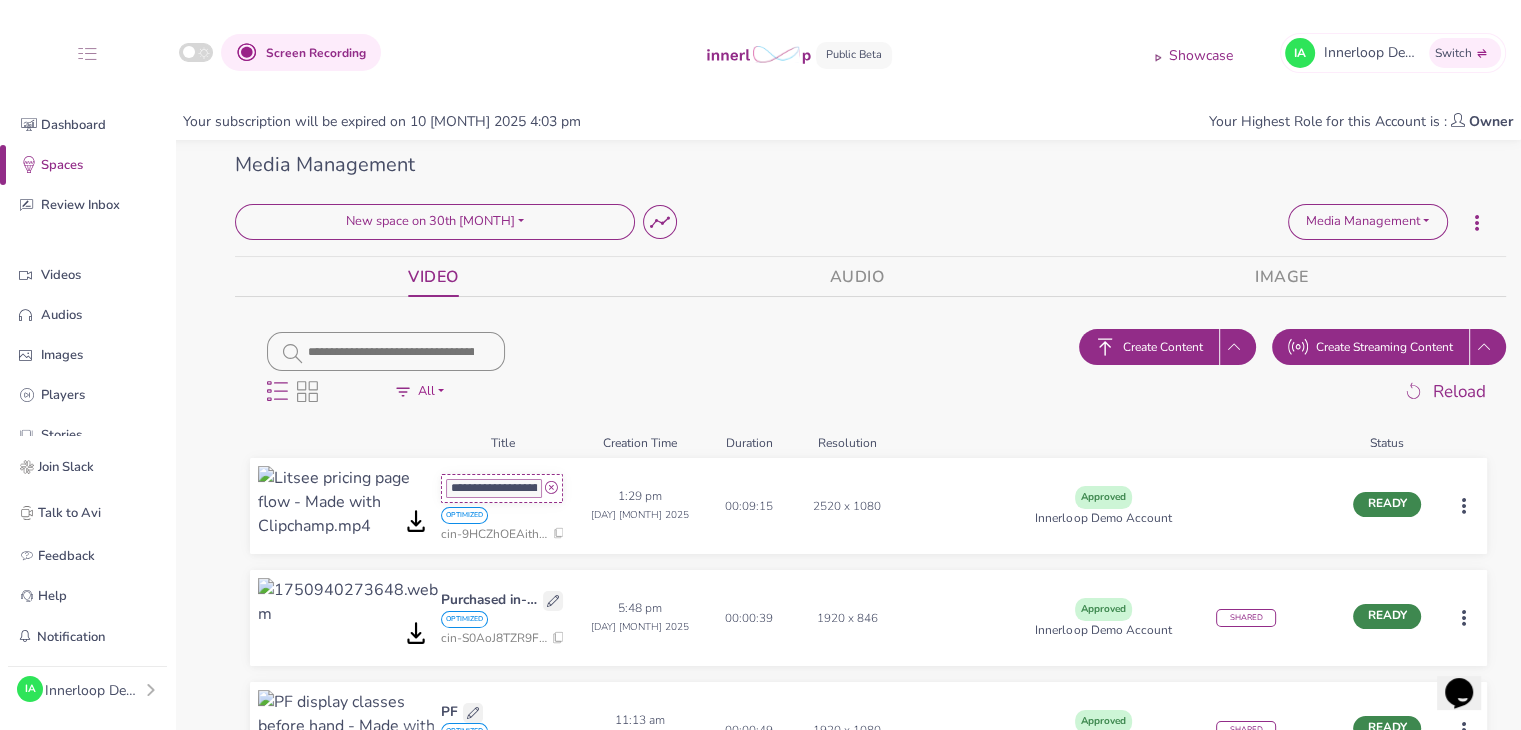 drag, startPoint x: 484, startPoint y: 488, endPoint x: 417, endPoint y: 489, distance: 67.00746 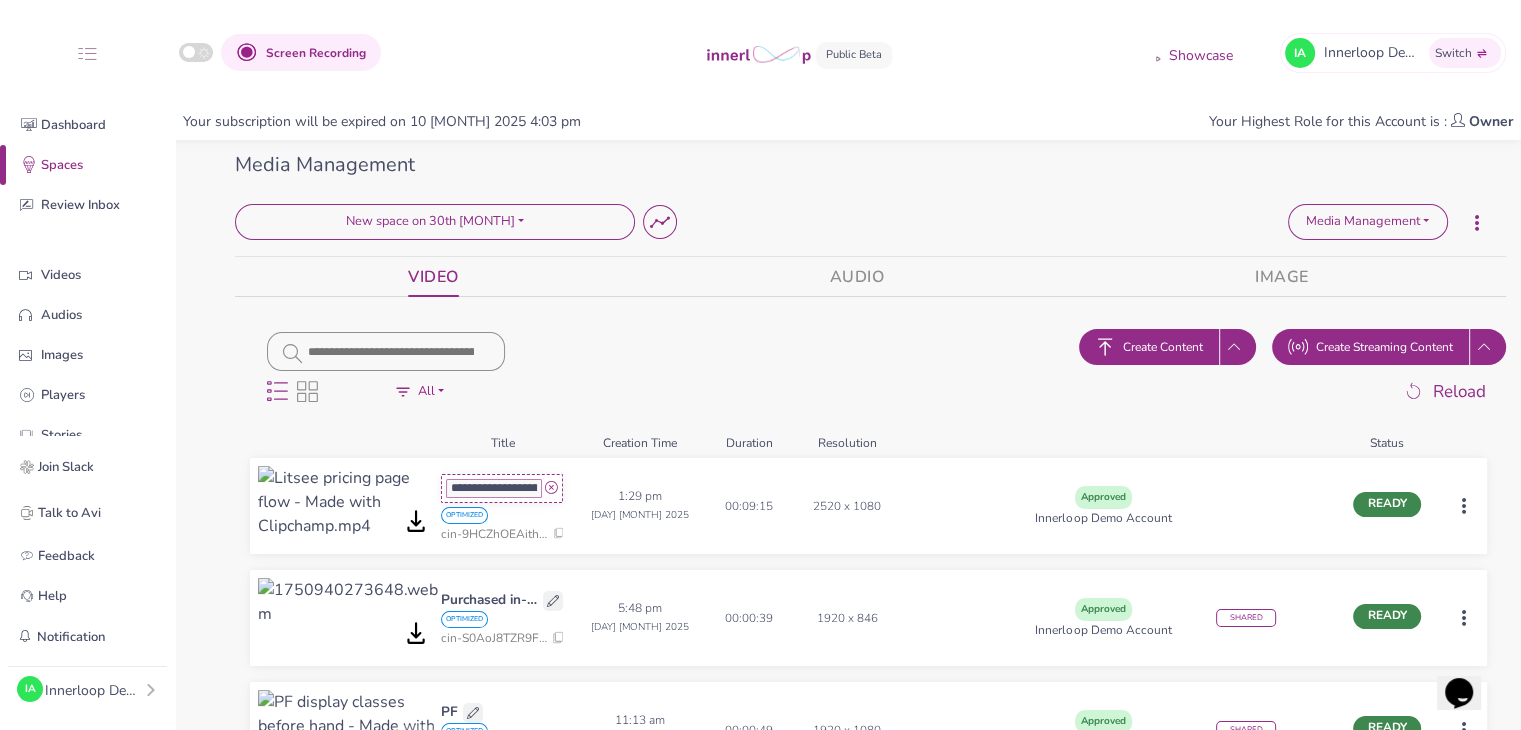 click on "**********" at bounding box center (868, 506) 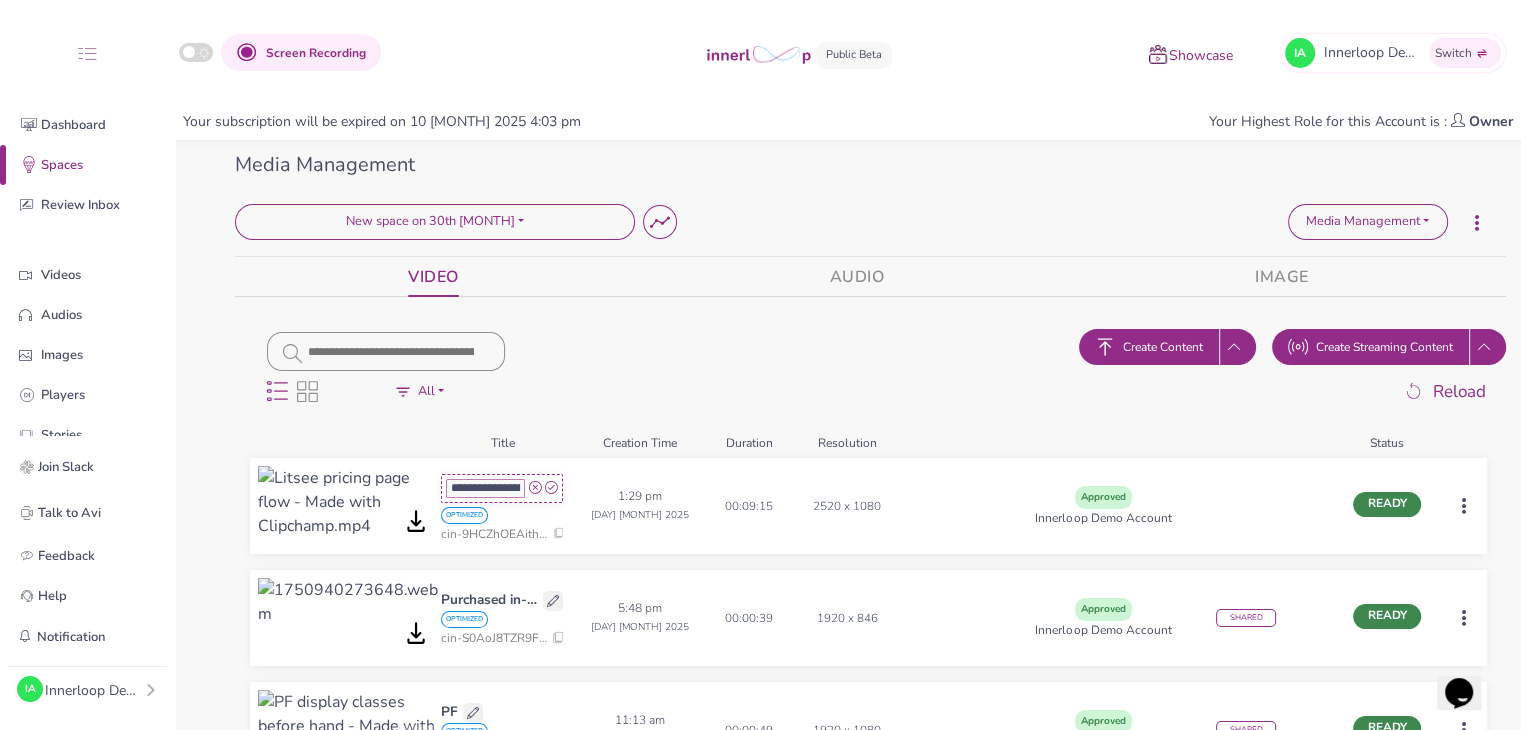 type on "**********" 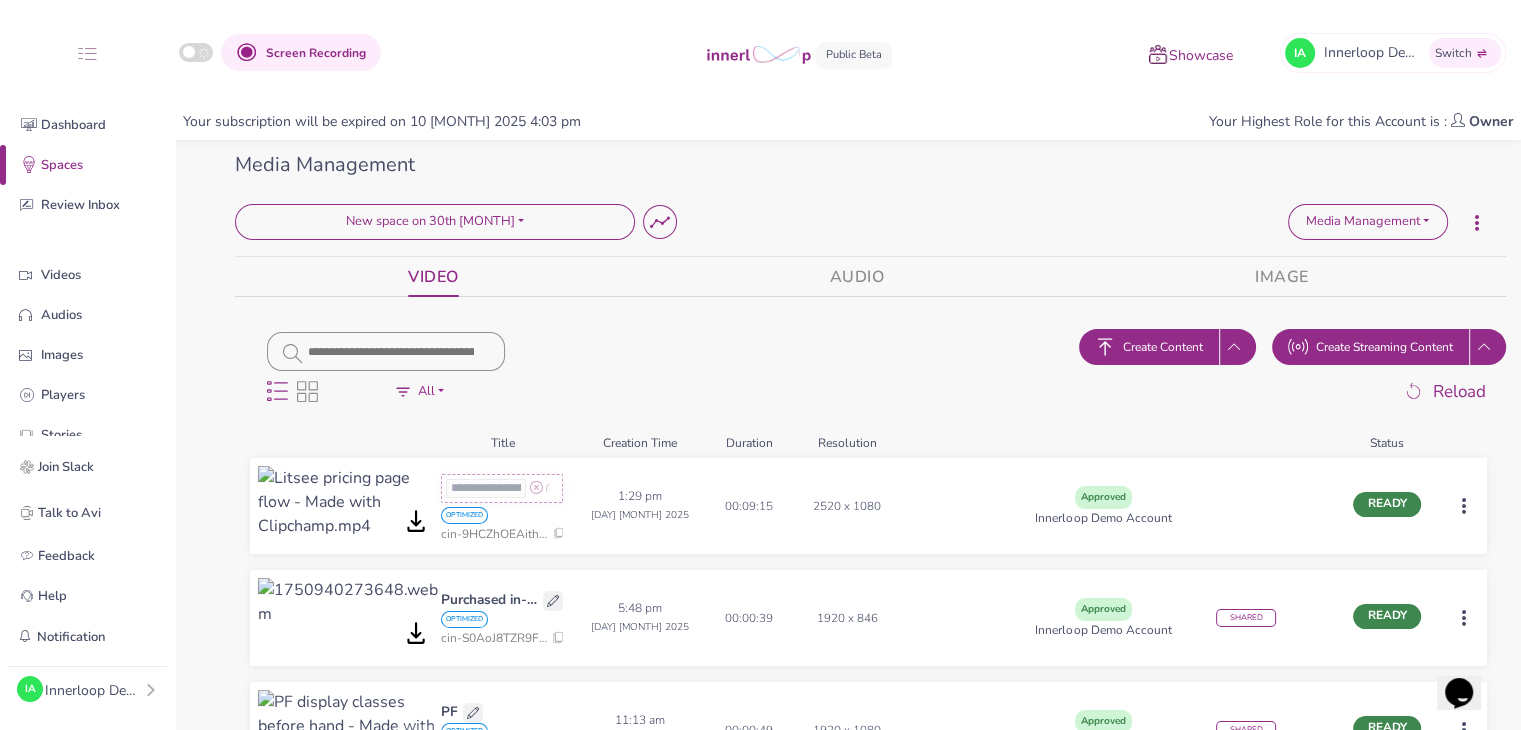 click on "**********" at bounding box center (760, 365) 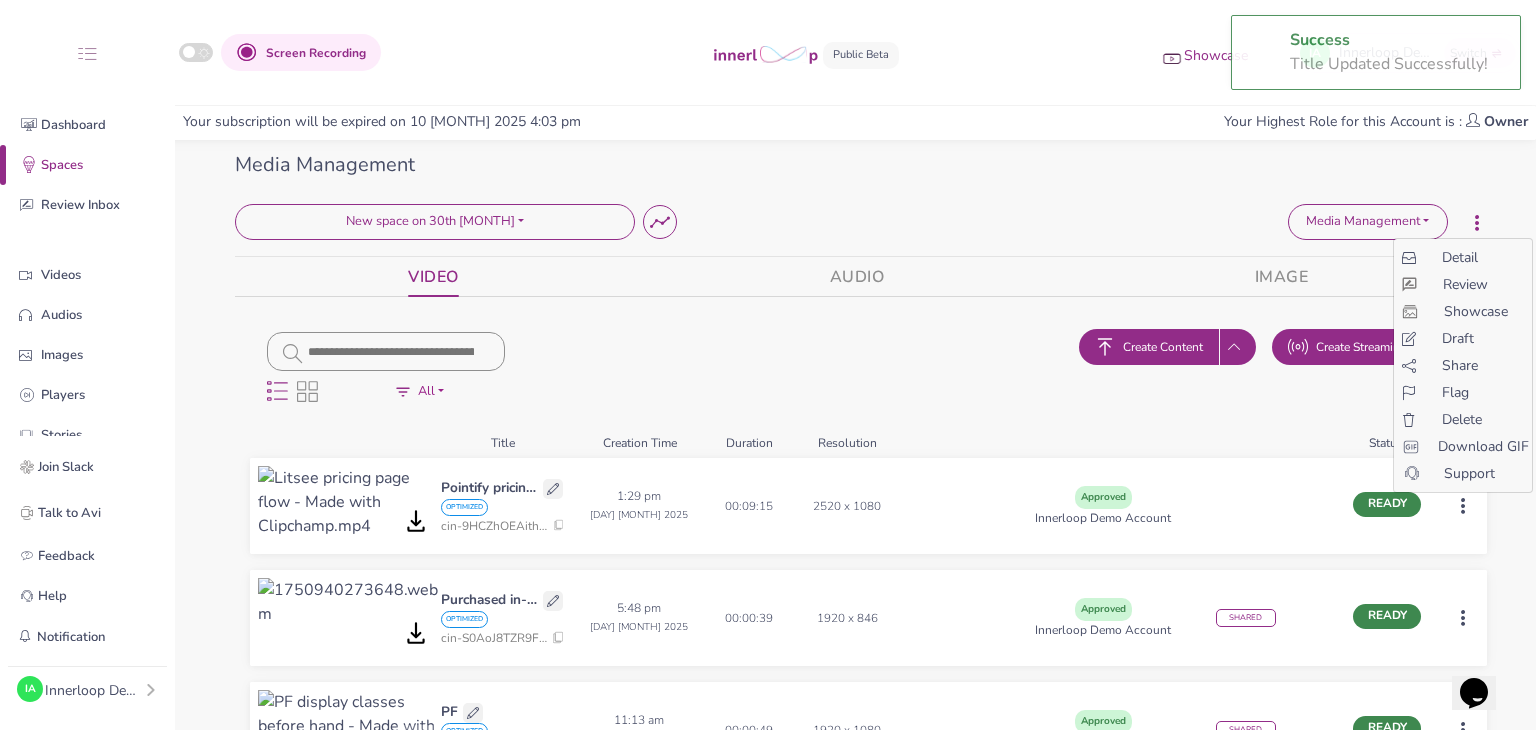 click on "Share" at bounding box center [1460, 365] 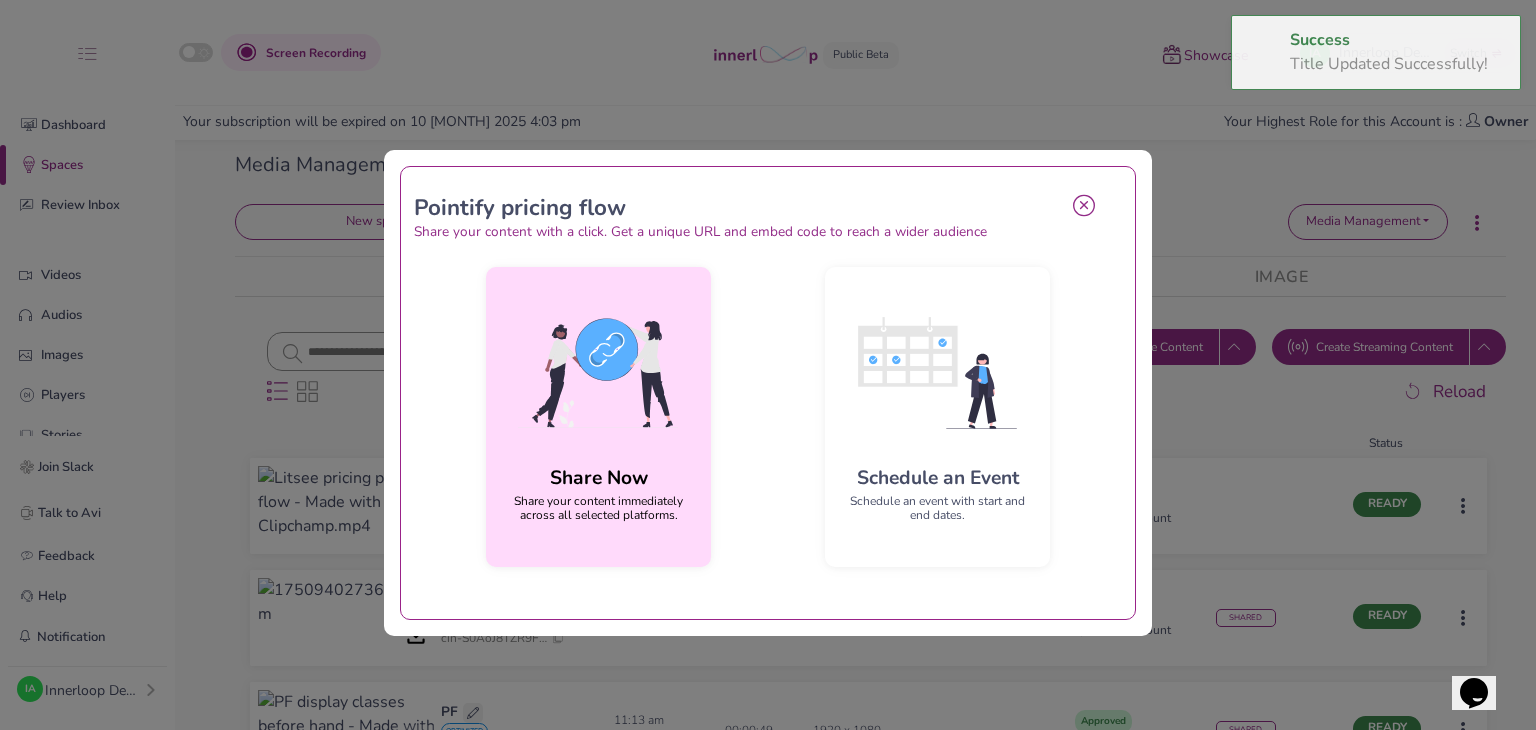 click at bounding box center [598, 373] 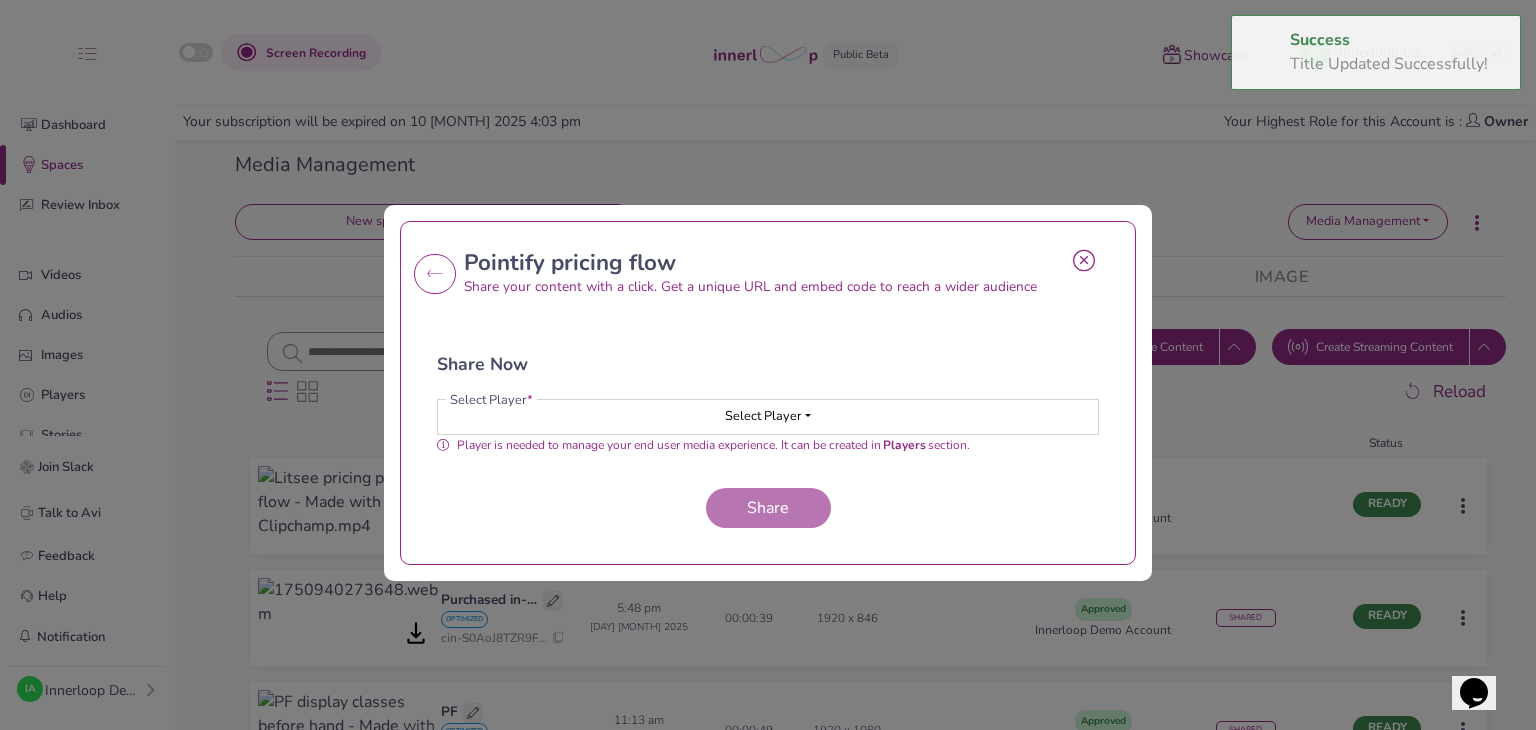 click on "Select Player" at bounding box center [768, 417] 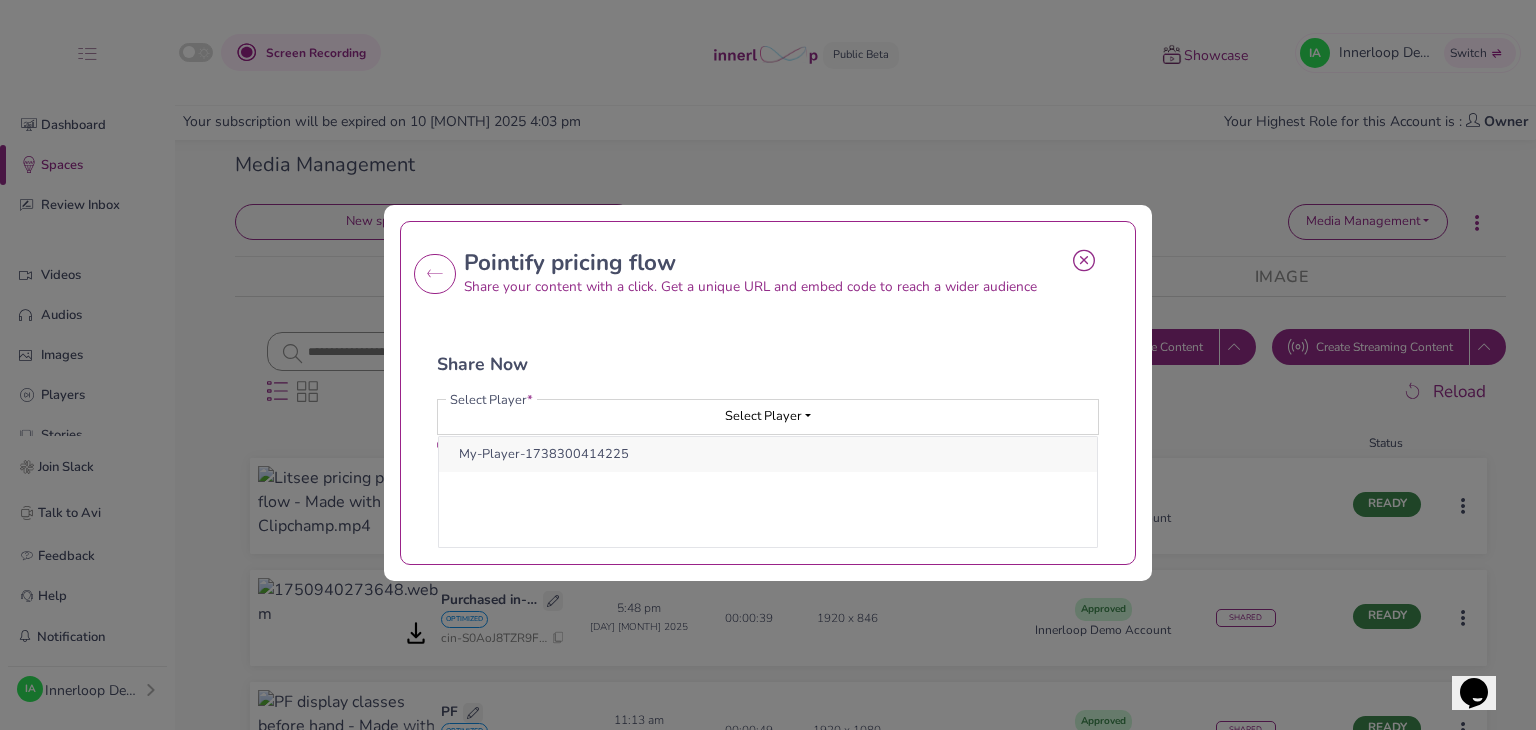 click on "My-Player-1738300414225" at bounding box center [768, 454] 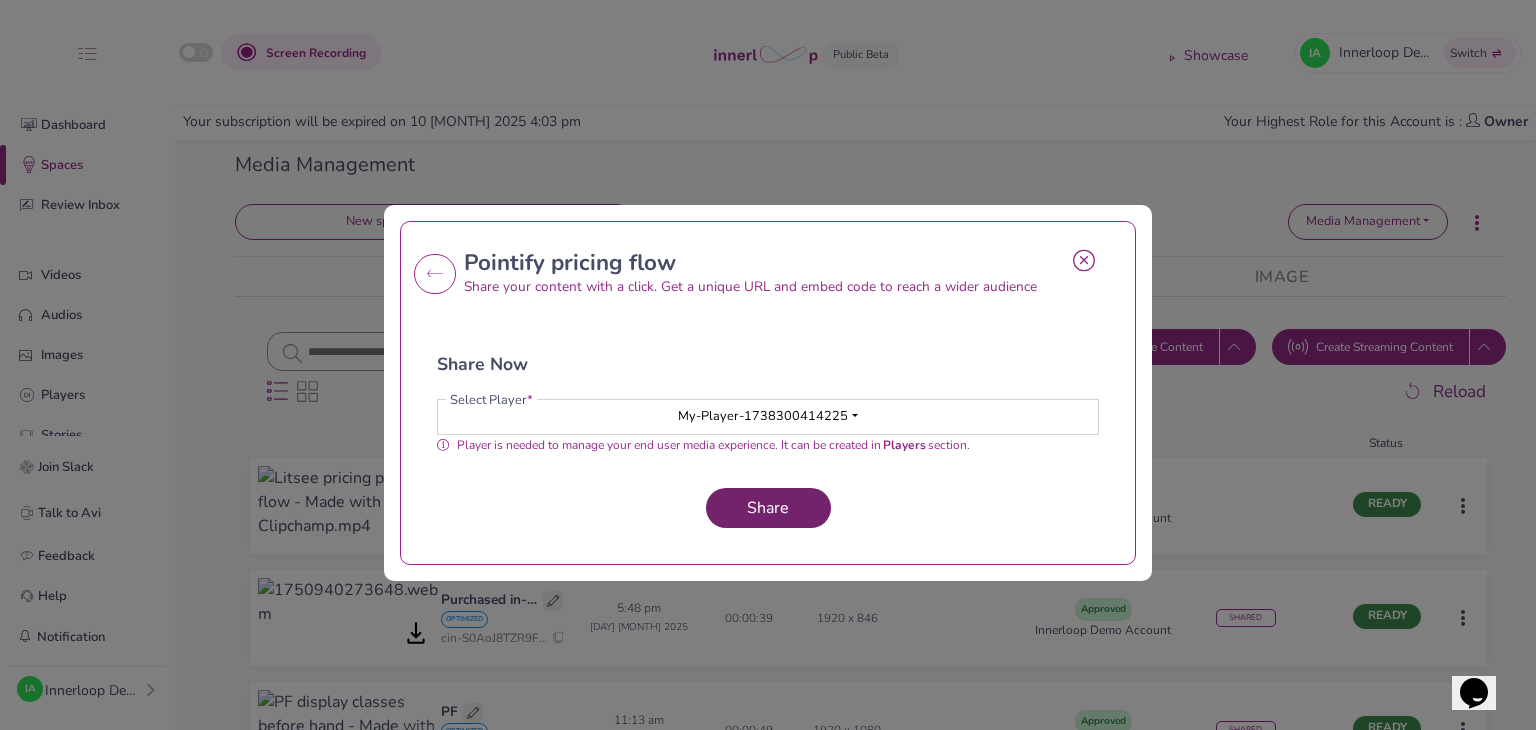 click on "Share" at bounding box center [768, 508] 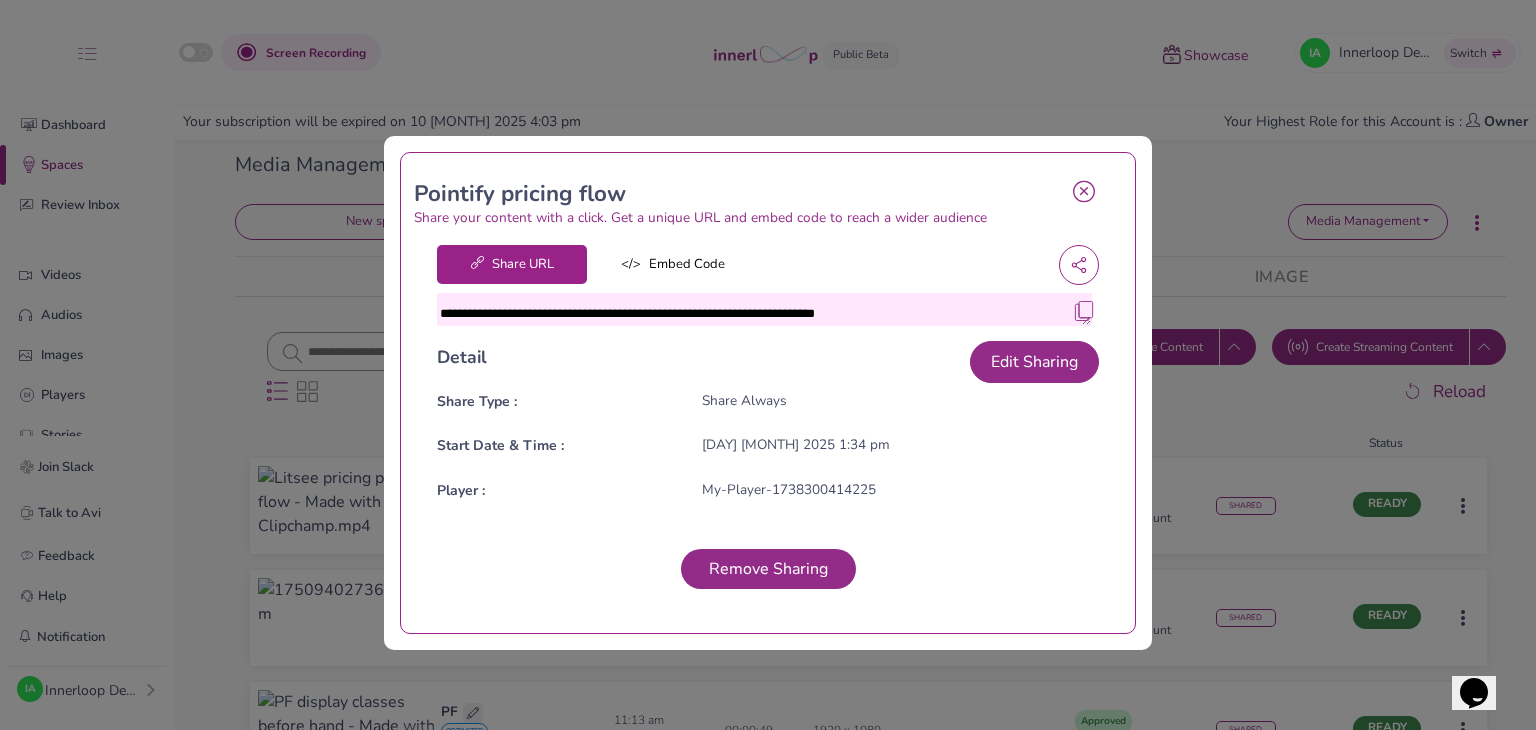 click at bounding box center [1084, 311] 